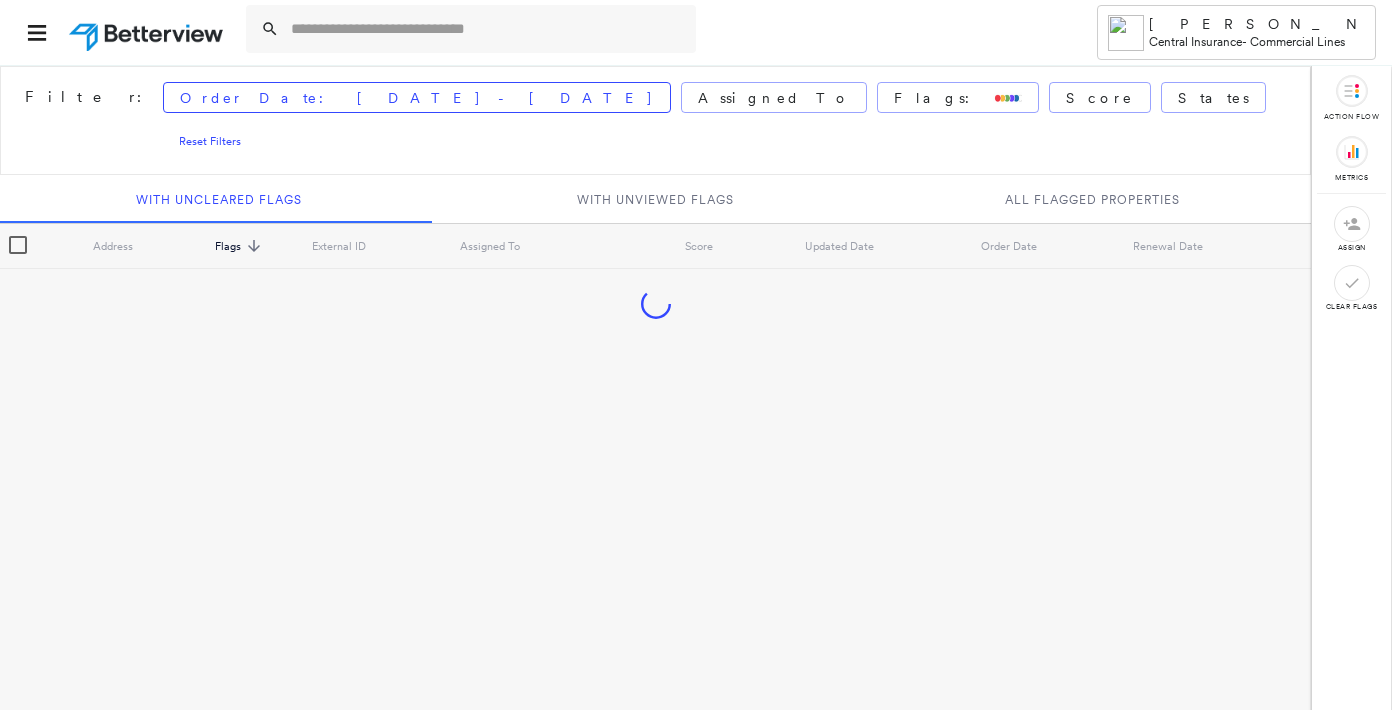 scroll, scrollTop: 0, scrollLeft: 0, axis: both 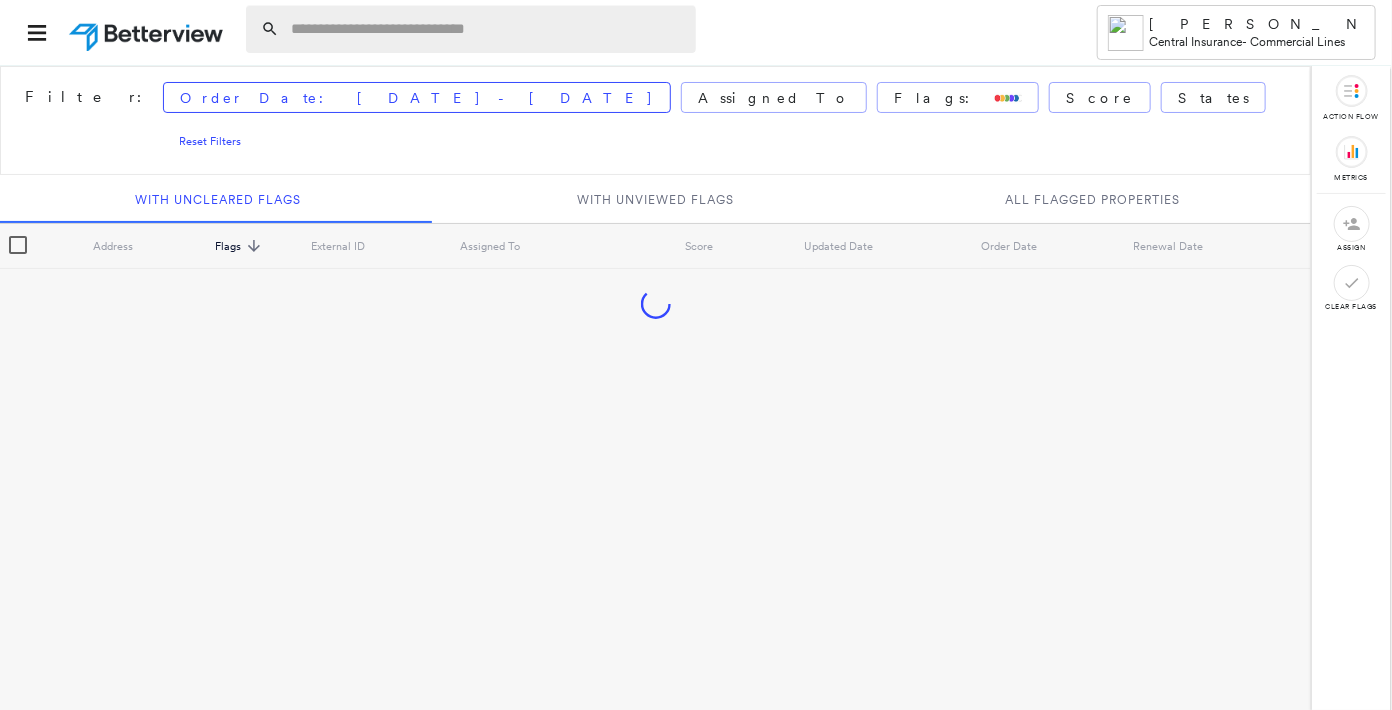 click at bounding box center (487, 29) 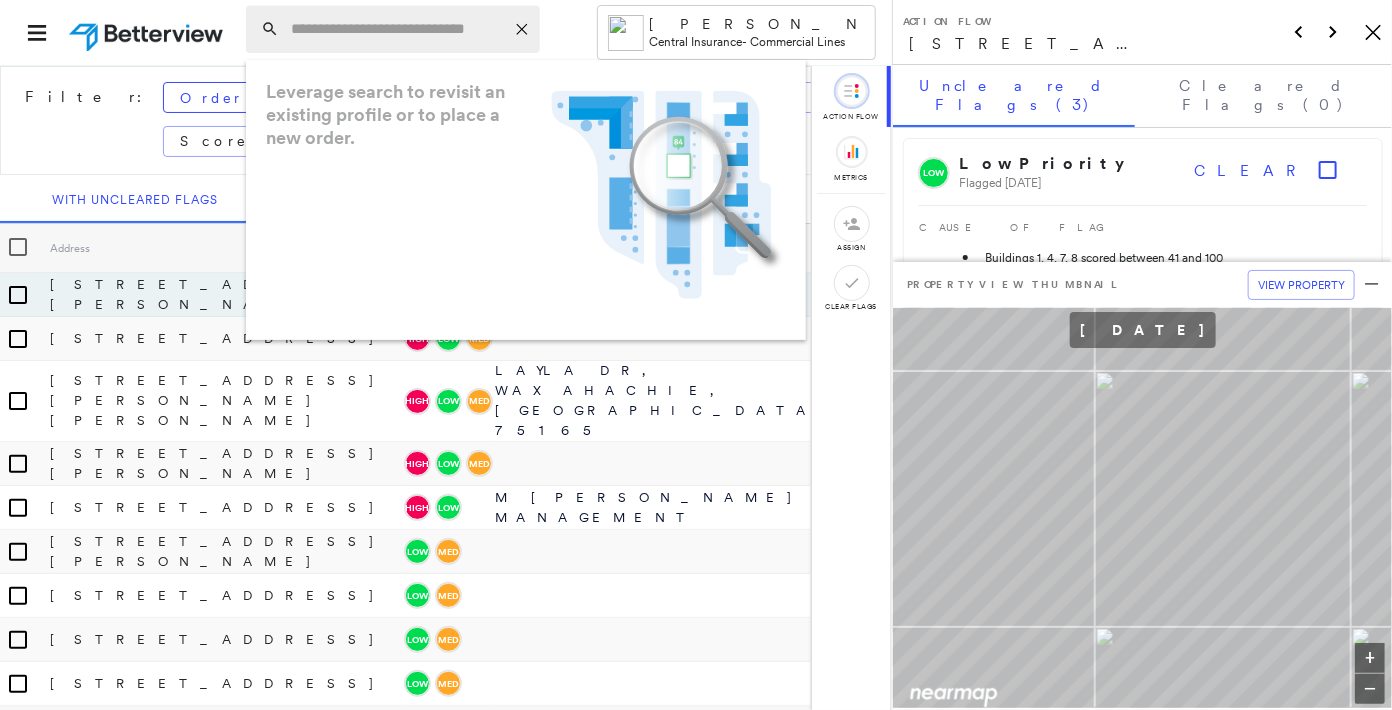 click at bounding box center (397, 29) 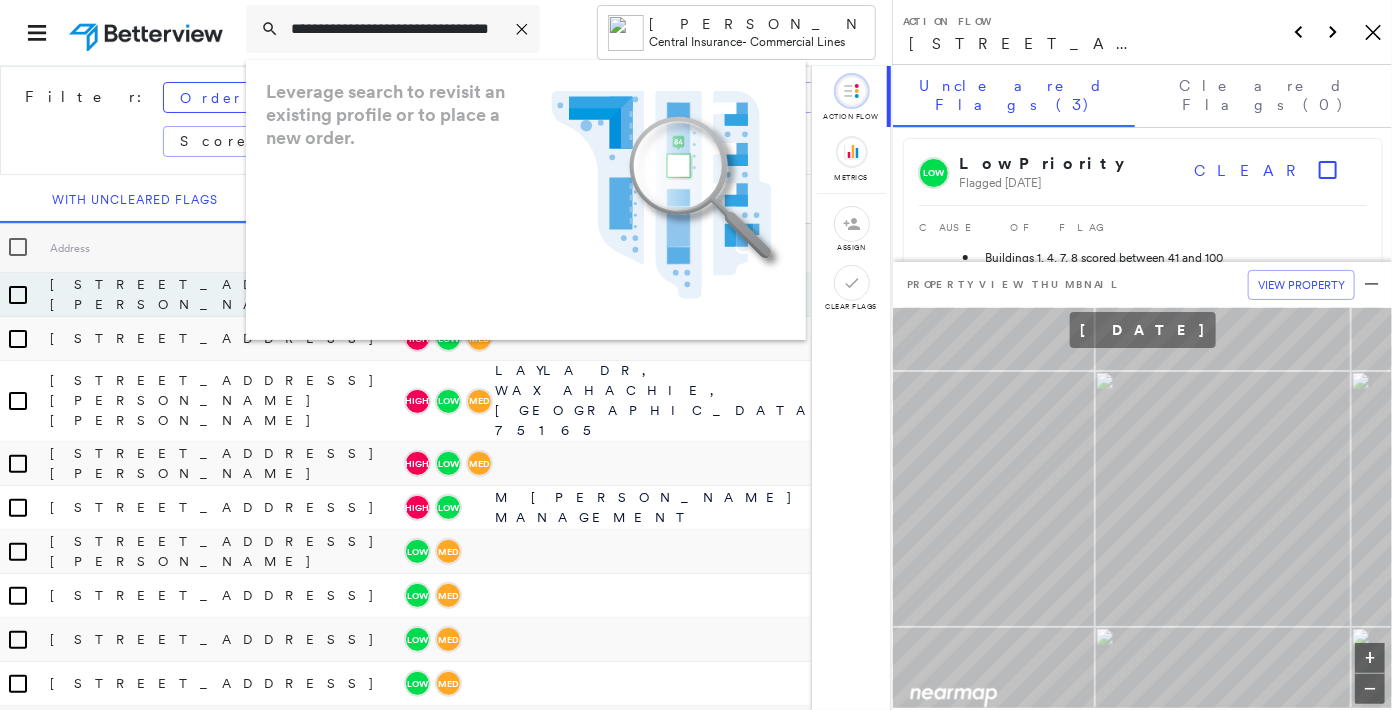 scroll, scrollTop: 0, scrollLeft: 55, axis: horizontal 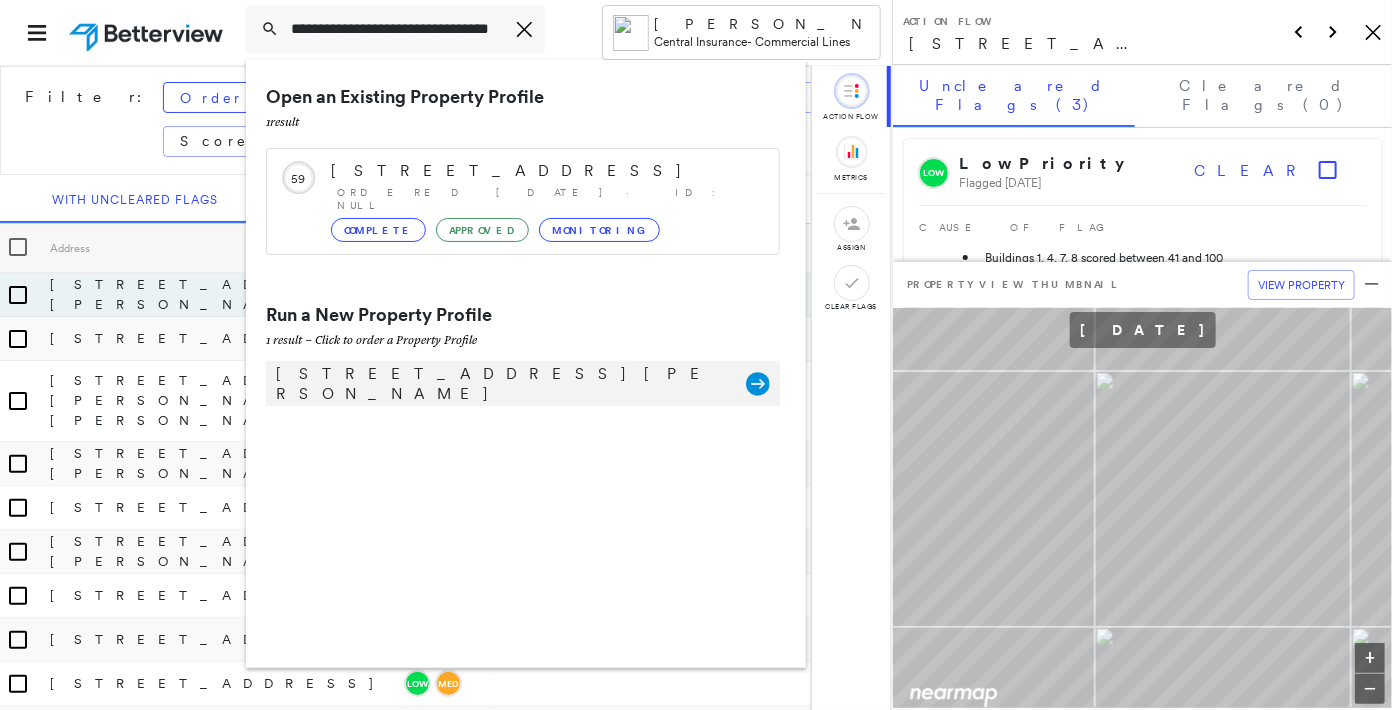 type on "**********" 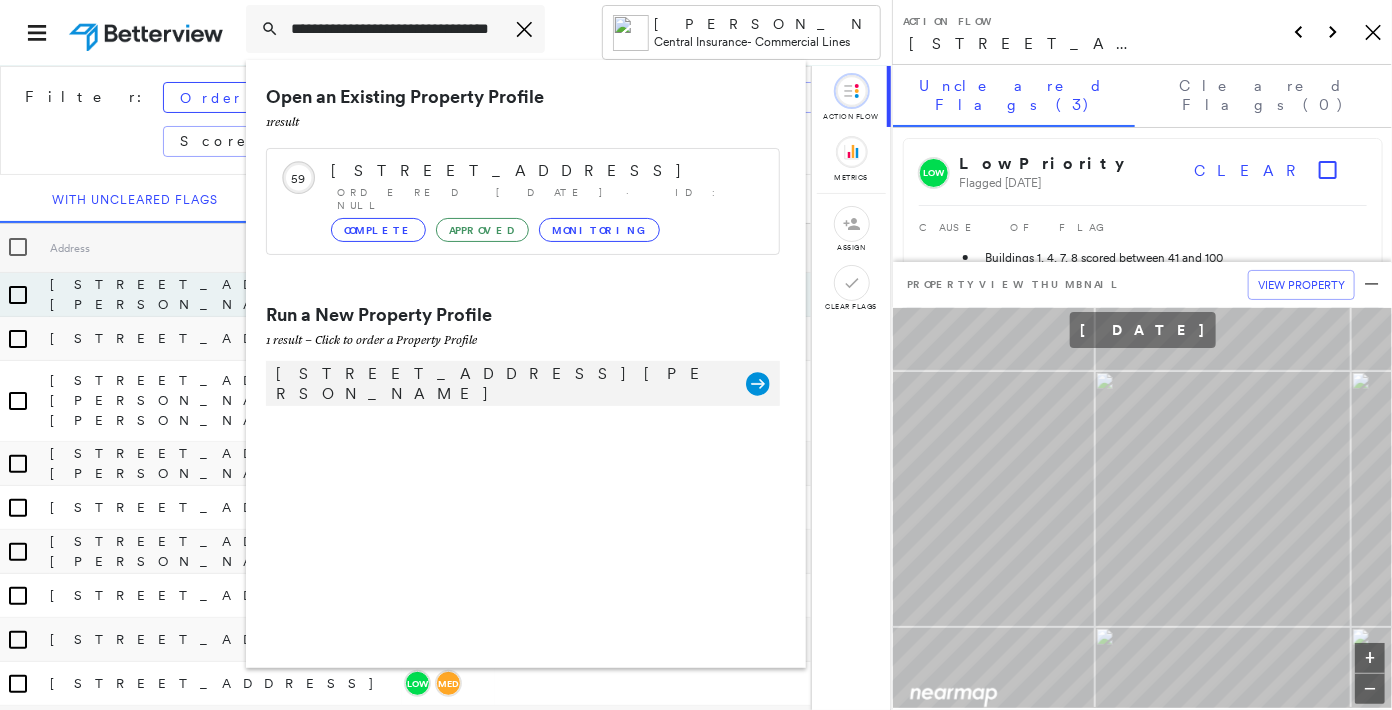 click 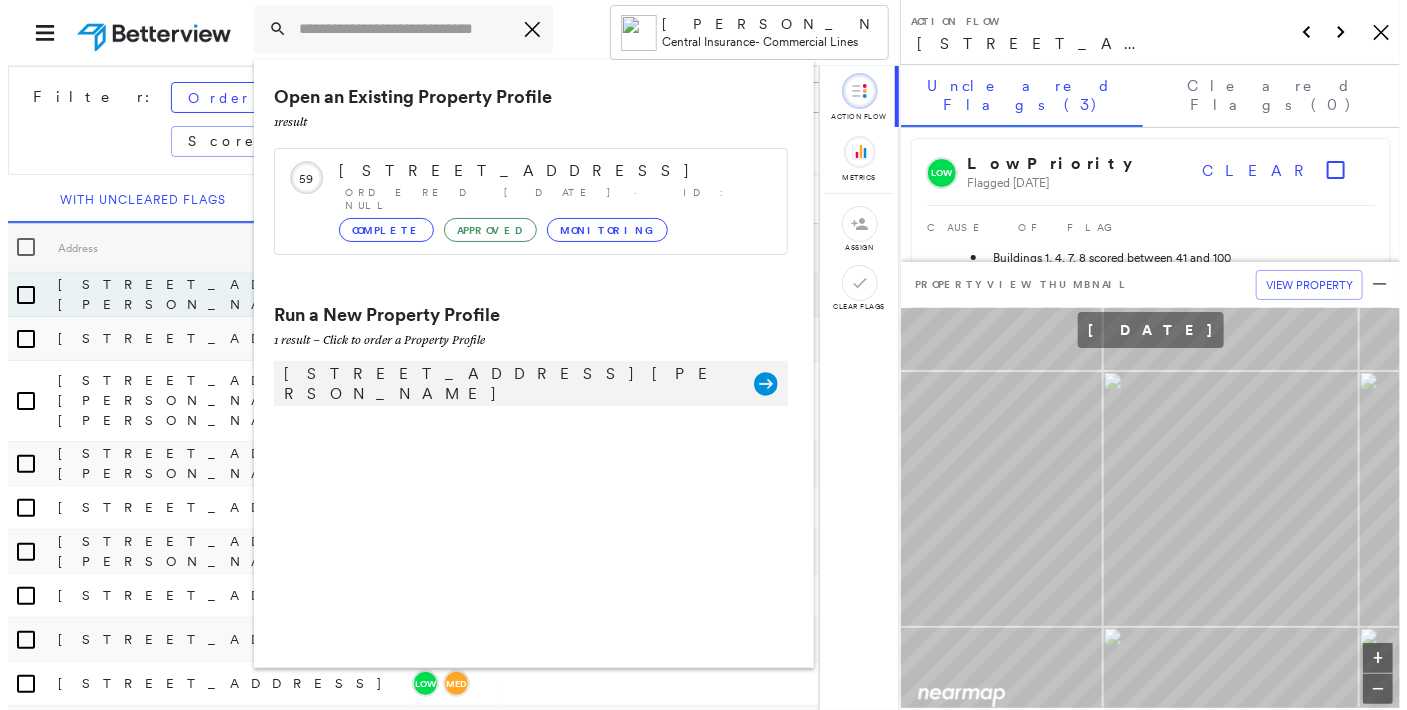 scroll, scrollTop: 0, scrollLeft: 0, axis: both 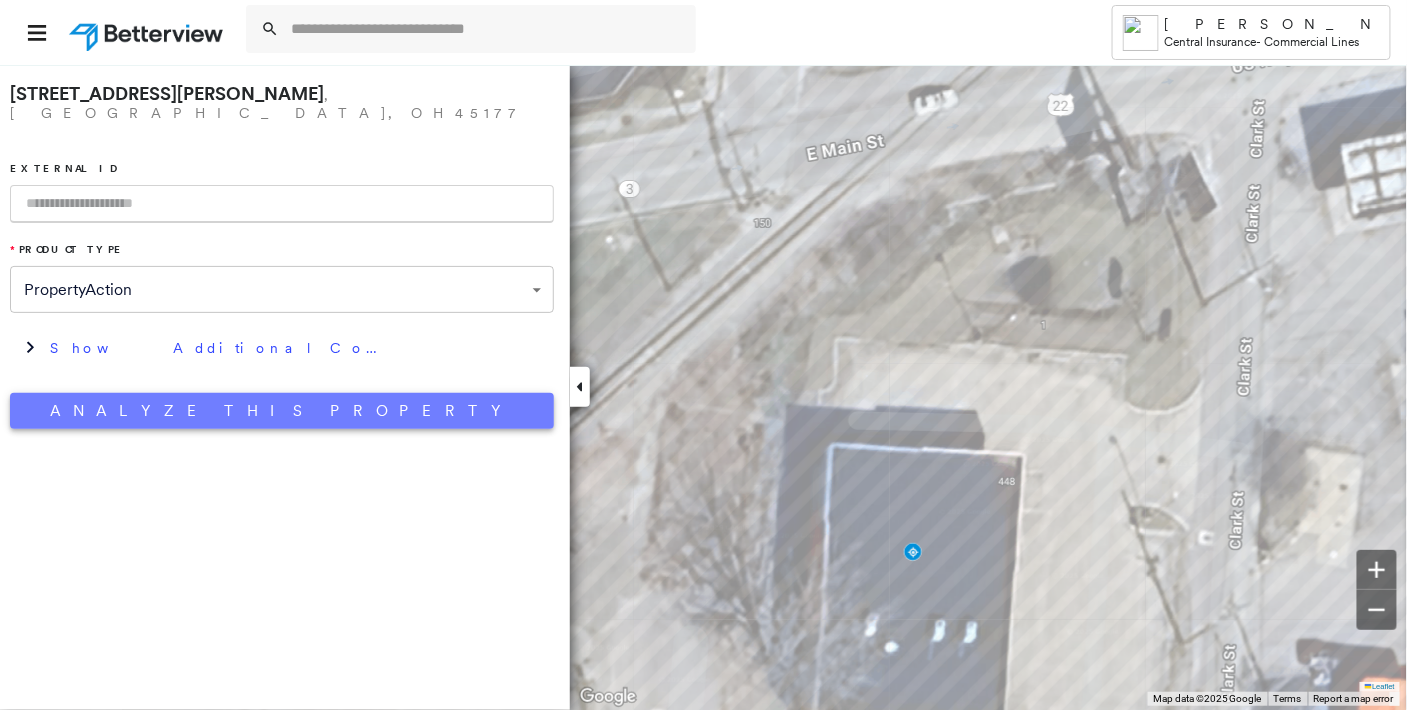 click on "Analyze This Property" at bounding box center [282, 411] 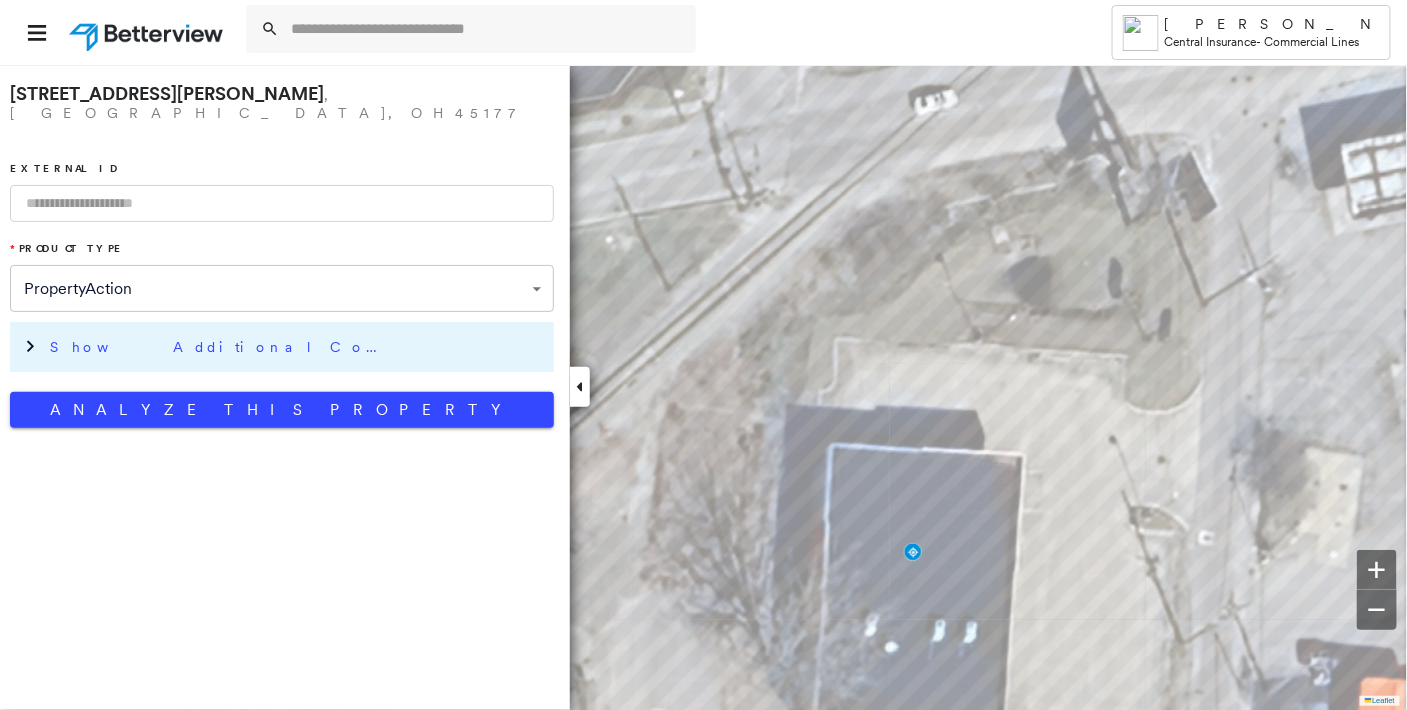 click on "Show Additional Company Data" at bounding box center (220, 347) 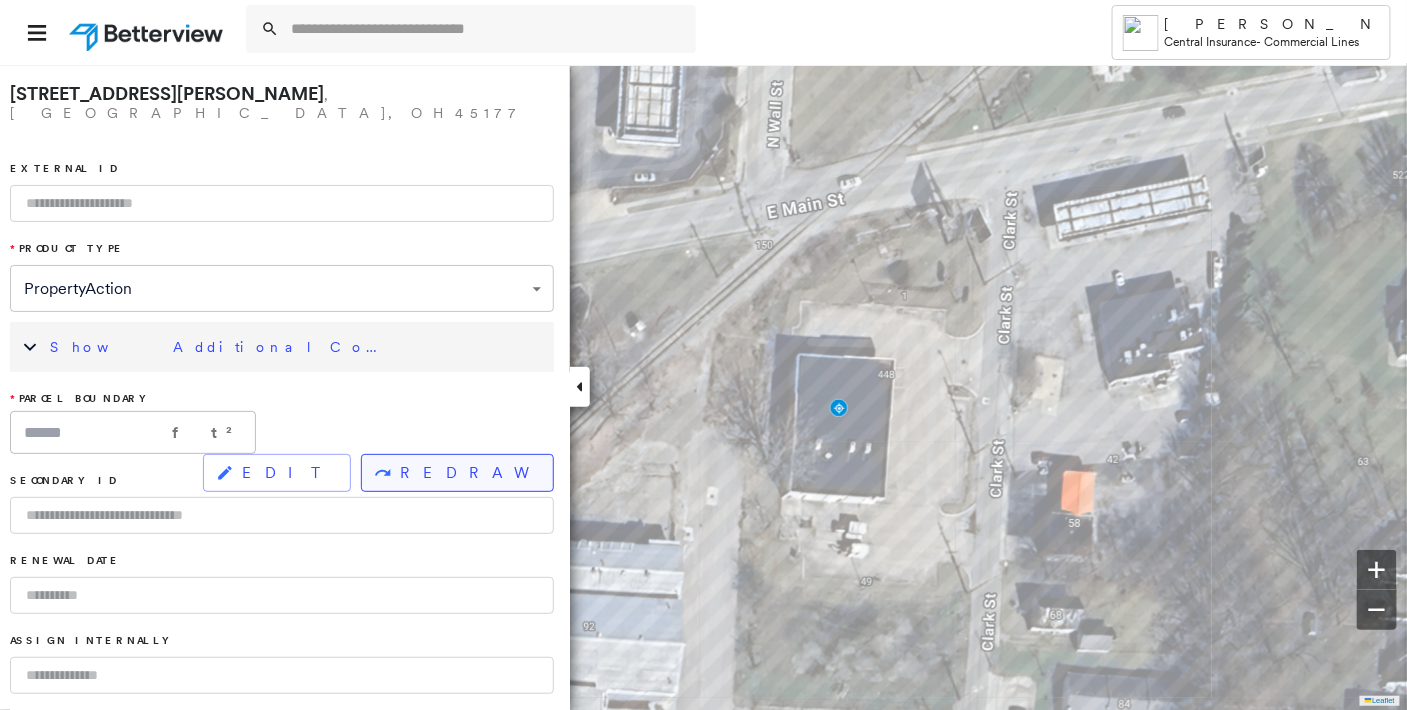click on "REDRAW" at bounding box center (468, 473) 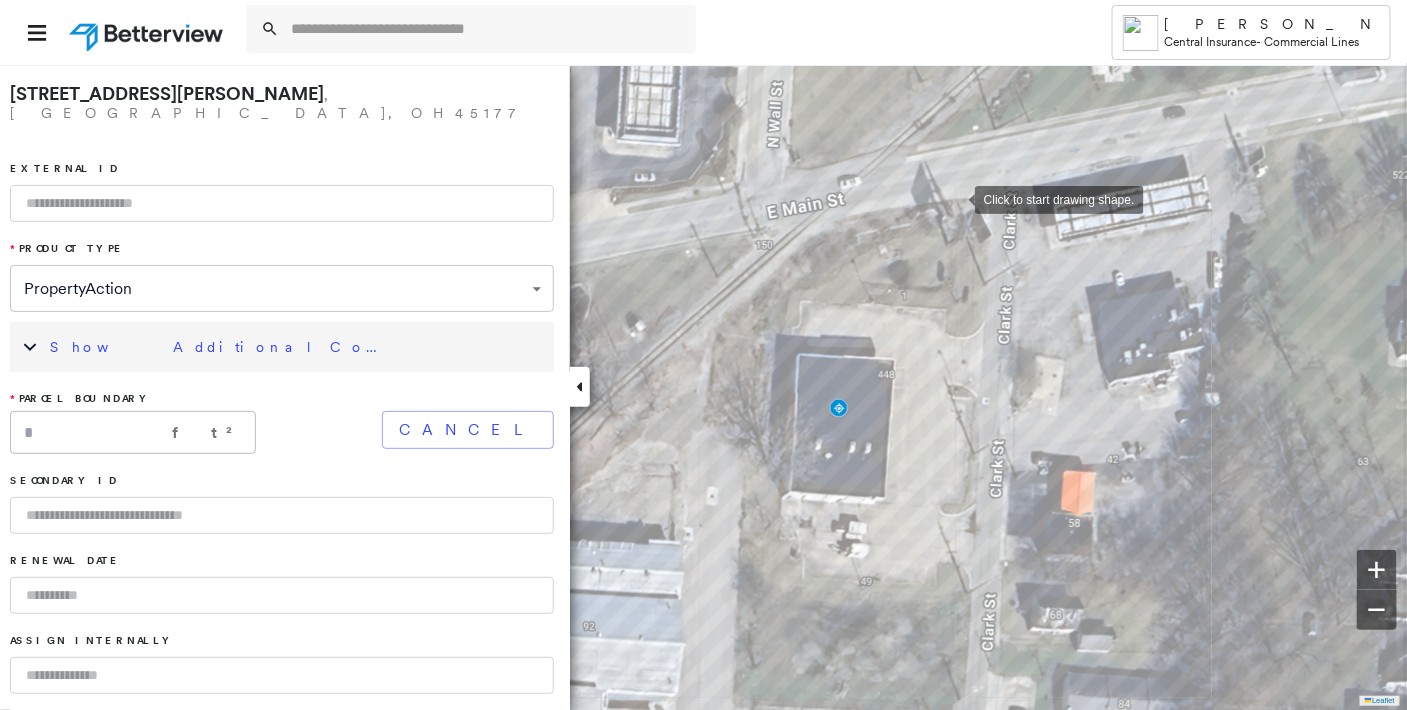 click at bounding box center (955, 198) 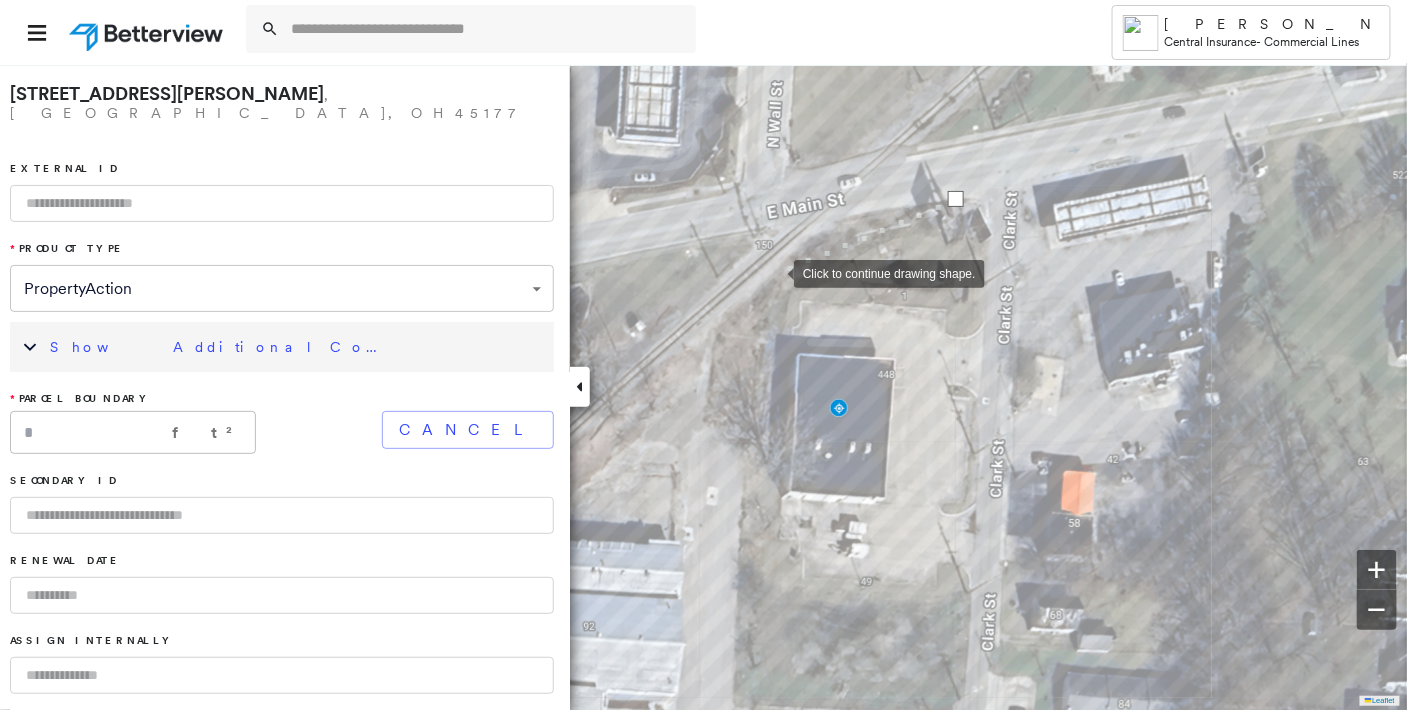 click at bounding box center [774, 272] 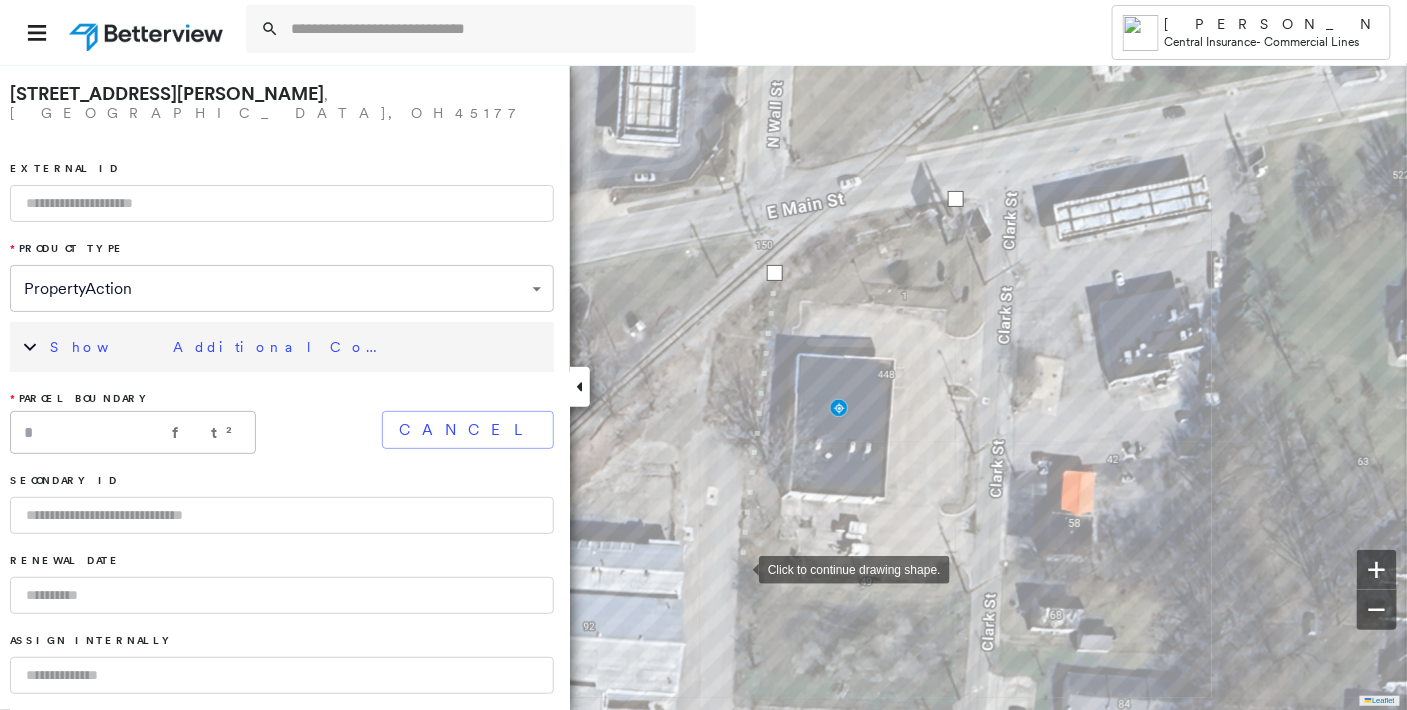 click at bounding box center (739, 568) 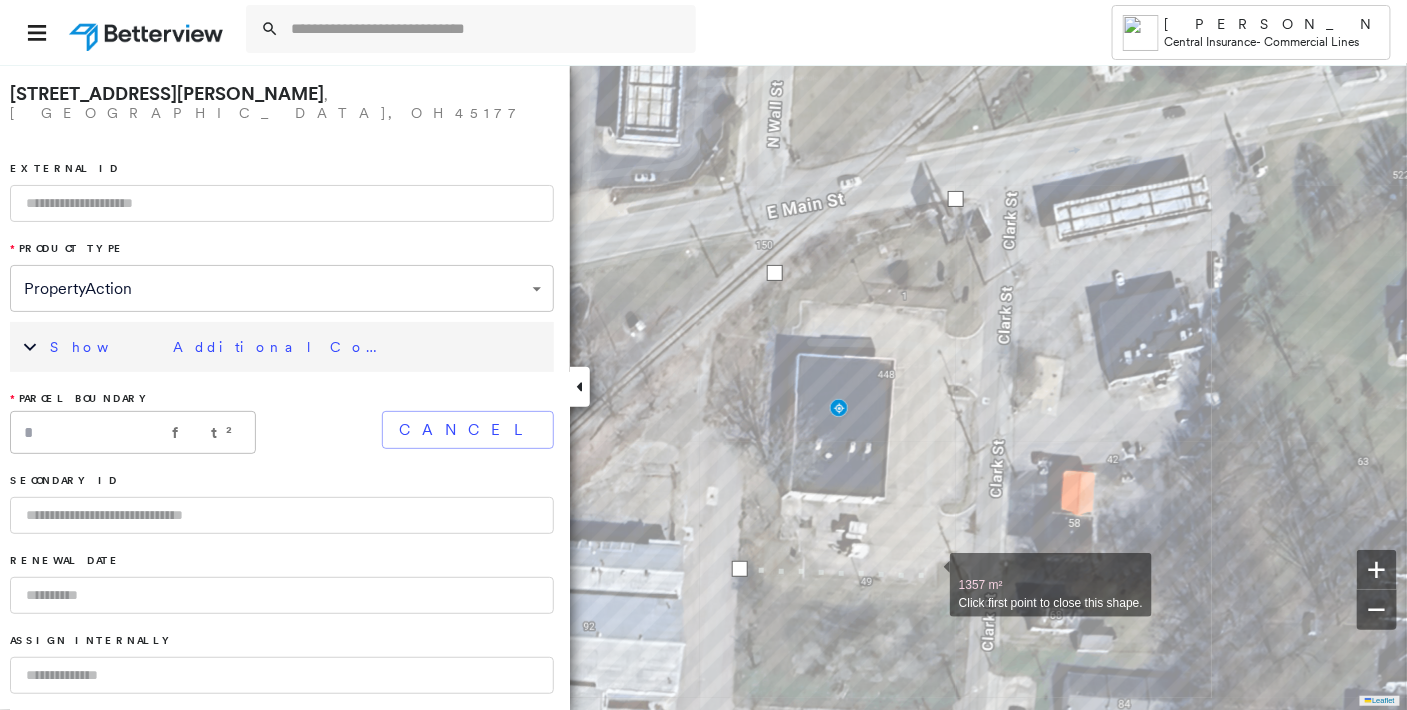 drag, startPoint x: 930, startPoint y: 574, endPoint x: 943, endPoint y: 571, distance: 13.341664 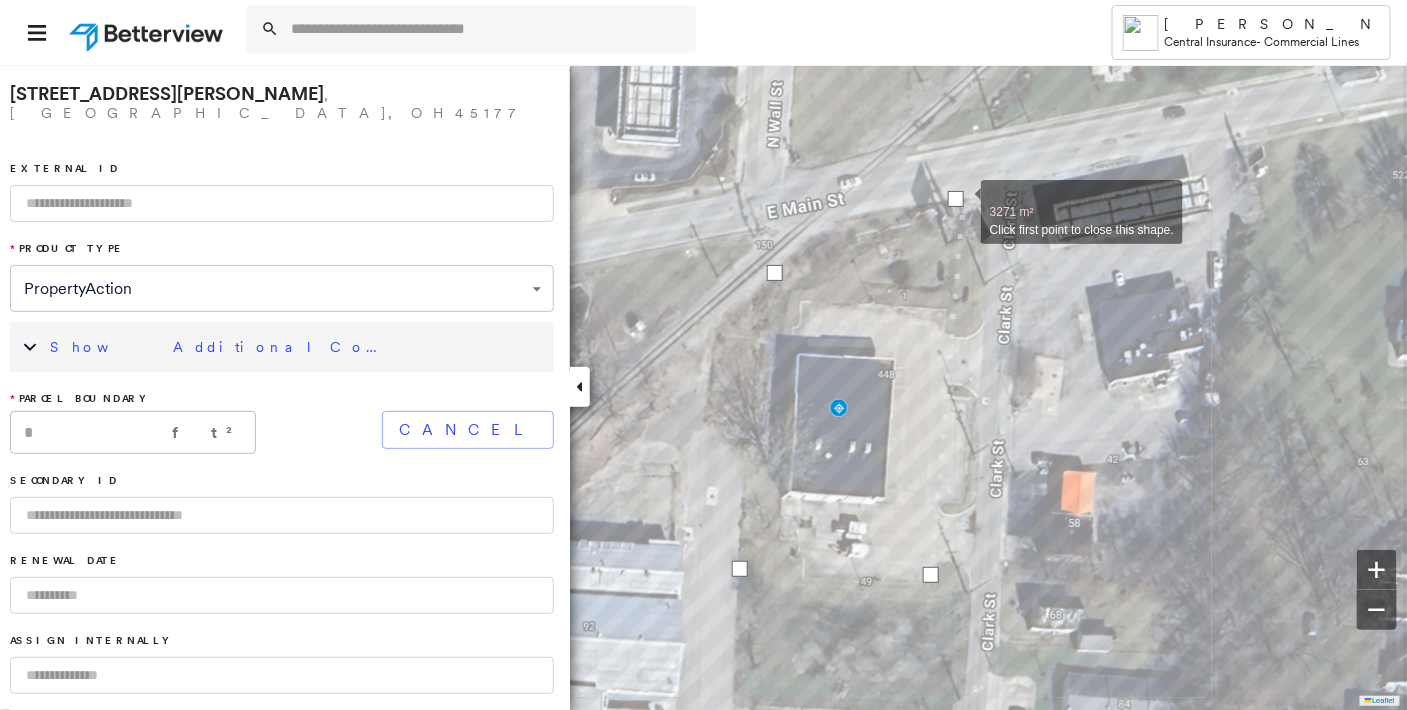 click at bounding box center [956, 199] 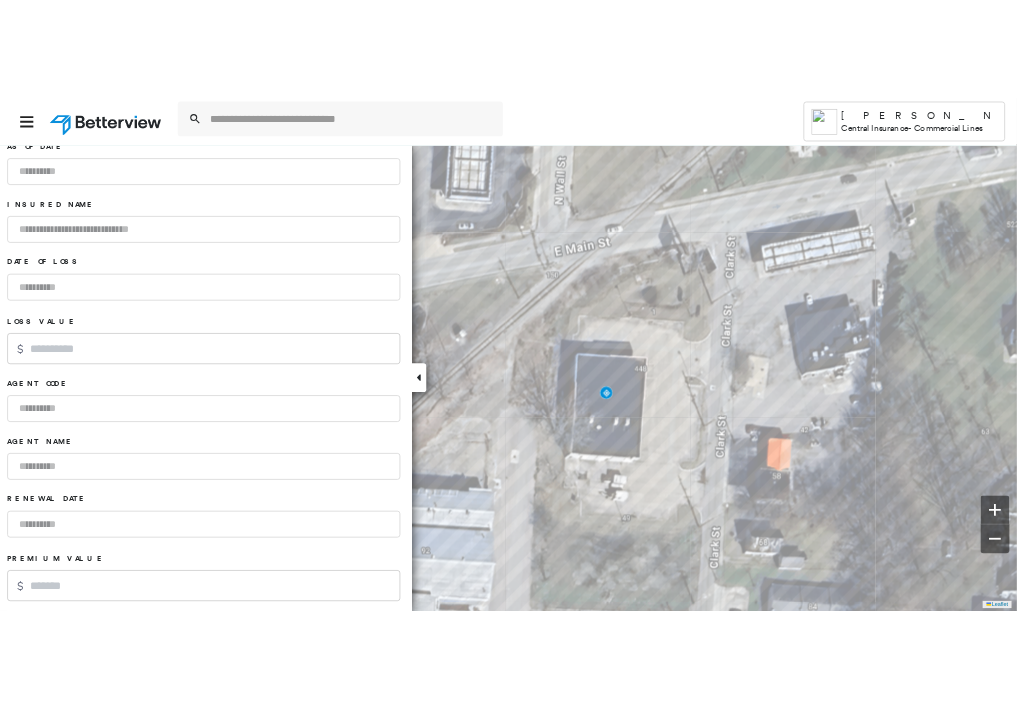 scroll, scrollTop: 1323, scrollLeft: 0, axis: vertical 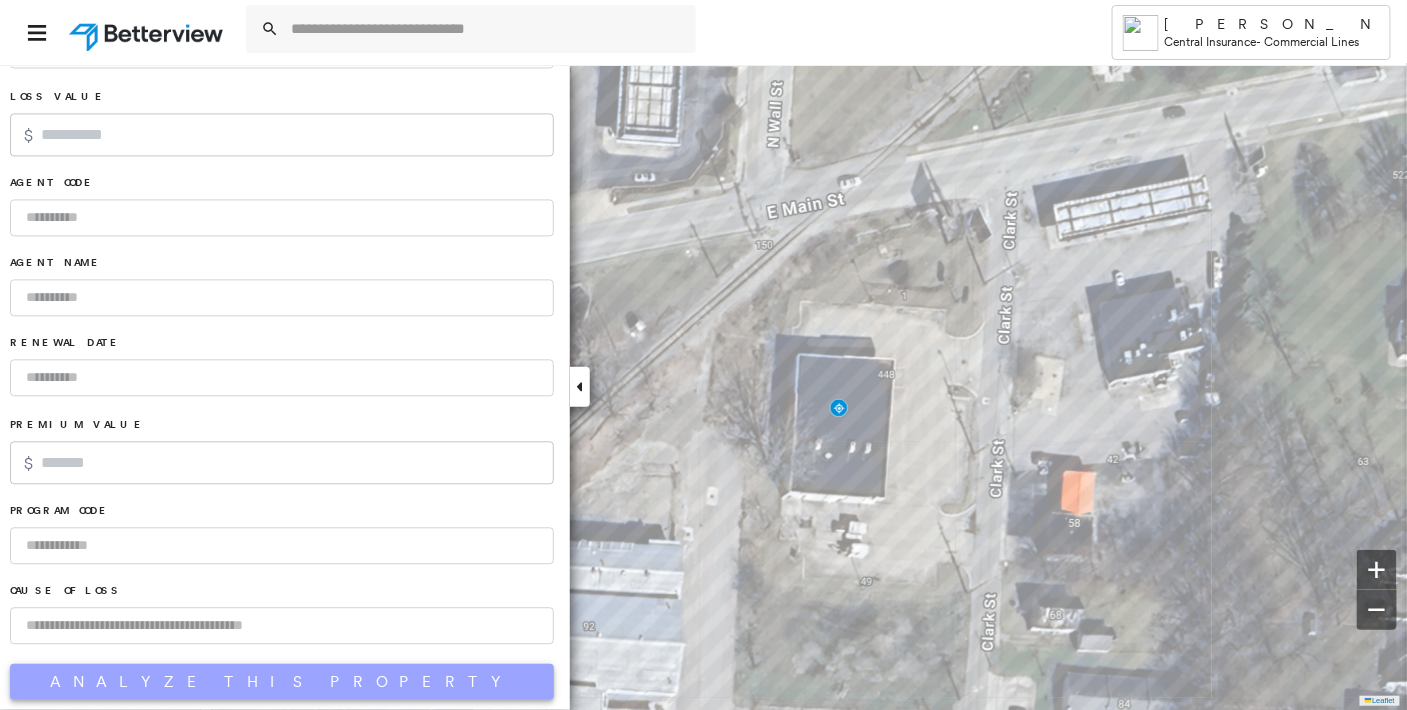 click on "Analyze This Property" at bounding box center (282, 682) 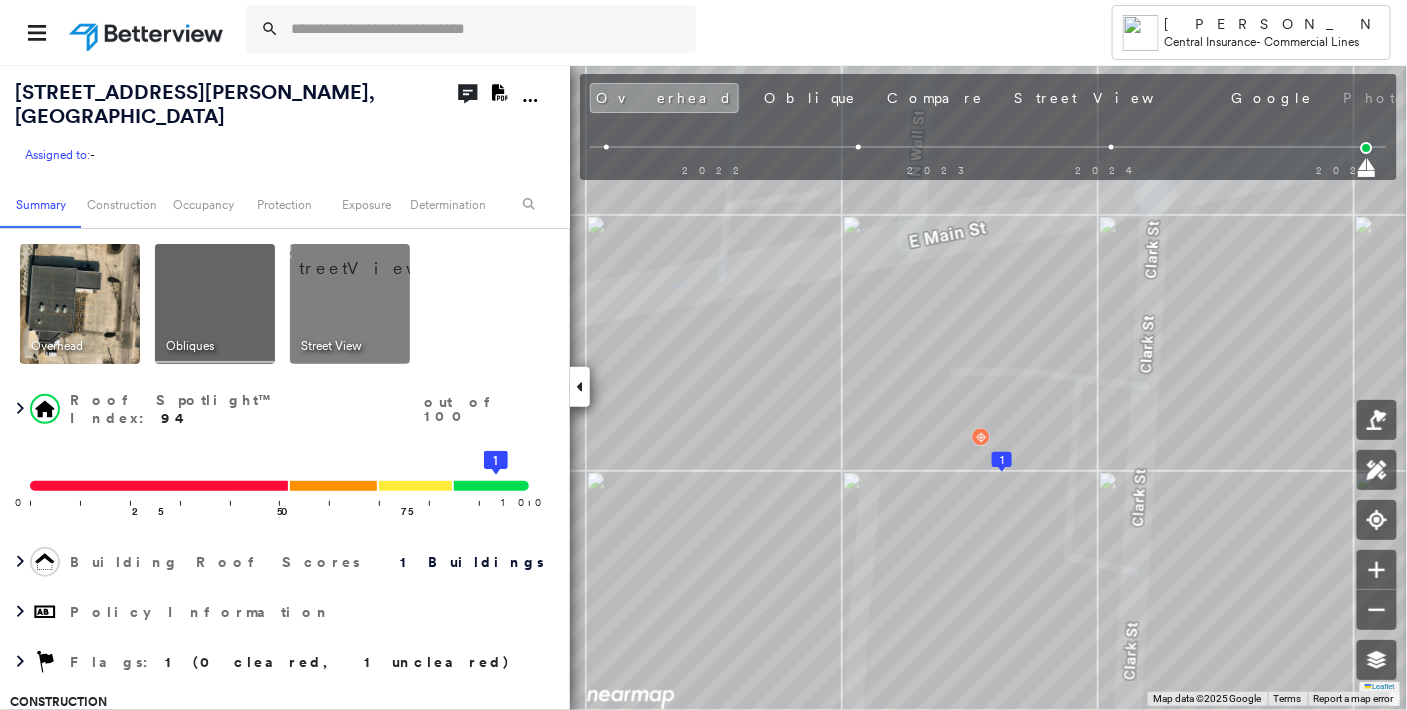 click at bounding box center [374, 259] 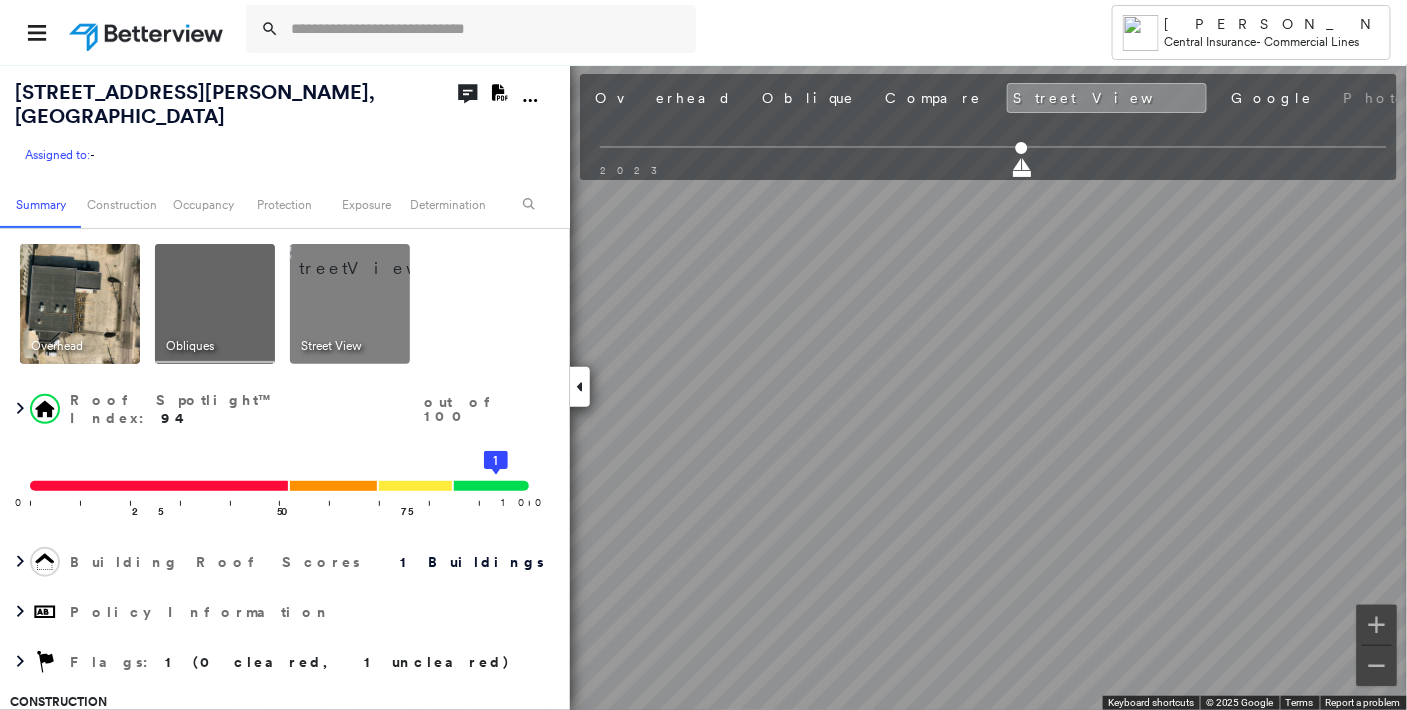 click on "[STREET_ADDRESS][PERSON_NAME] Assigned to:  - Assigned to:  - Assigned to:  - Open Comments Download PDF Report Summary Construction Occupancy Protection Exposure Determination Overhead Obliques Street View Roof Spotlight™ Index :  94 out of 100 0 100 25 50 75 1 Building Roof Scores 1 Buildings Policy Information Flags :  1 (0 cleared, 1 uncleared) Construction Roof Spotlights :  Ponding, Staining, Vent, Pipe, Duct and 1 more Property Features :  Car, Water Hazard, Cracked Pavement, Disintegrated Pavement, Repaired Pavement and 1 more Roof Size & Shape :  1 building  - Flat | EPDM Assessor and MLS Details BuildZoom - Building Permit Data and Analysis Occupancy Ownership Place Detail Geocode Protection Protection Exposure FEMA Risk Index Crime Regional Hazard: 3   out of  5 Additional Perils Guidewire HazardHub HazardHub Risks Determination Flags :  1 (0 cleared, 1 uncleared) Uncleared Flags (1) Cleared Flags  (0) LOW Low Priority Flagged [DATE] Clear Action Taken New Entry History General Save Save" at bounding box center (703, 387) 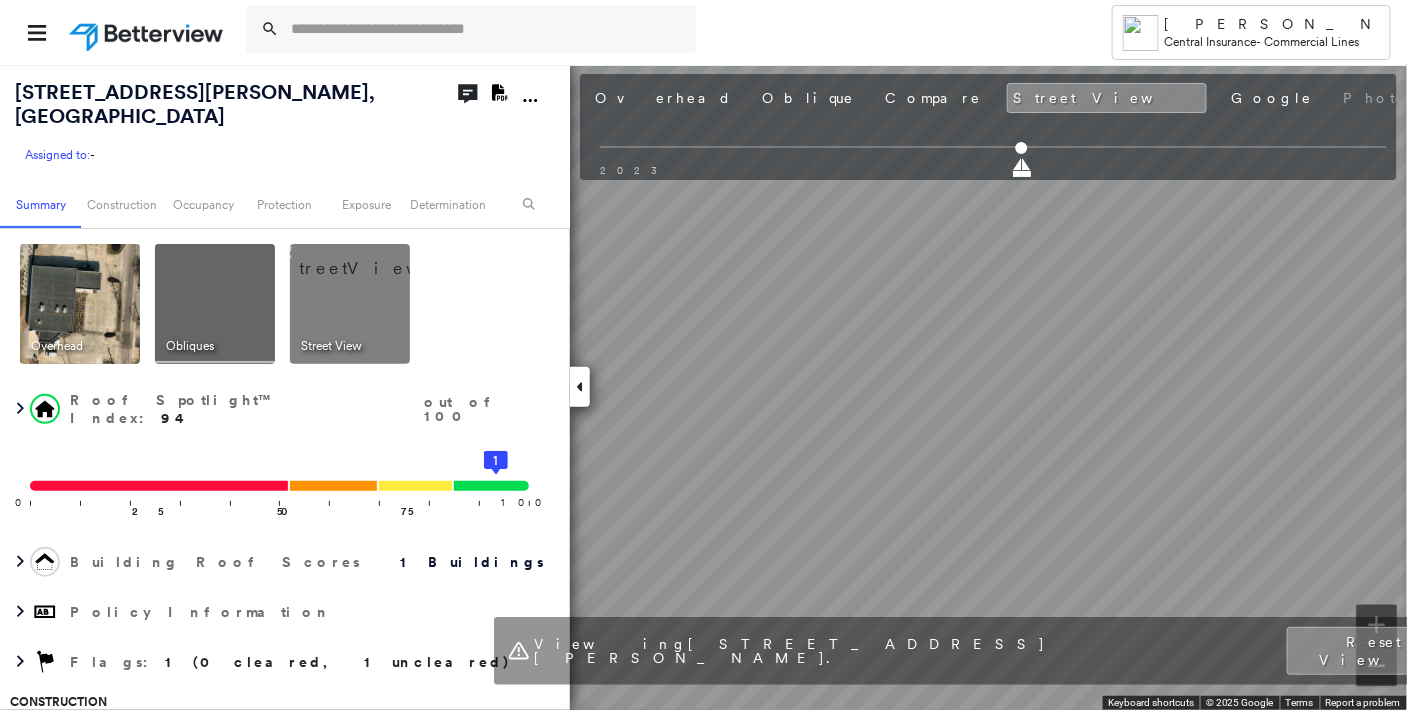 click on "Tower [PERSON_NAME] Central Insurance  -   Commercial Lines [STREET_ADDRESS][PERSON_NAME] Assigned to:  - Assigned to:  - Assigned to:  - Open Comments Download PDF Report Summary Construction Occupancy Protection Exposure Determination Overhead Obliques Street View Roof Spotlight™ Index :  94 out of 100 0 100 25 50 75 1 Building Roof Scores 1 Buildings Policy Information Flags :  1 (0 cleared, 1 uncleared) Construction Roof Spotlights :  Ponding, Staining, Vent, Pipe, Duct and 1 more Property Features :  Car, Water Hazard, Cracked Pavement, Disintegrated Pavement, Repaired Pavement and 1 more Roof Size & Shape :  1 building  - Flat | EPDM Assessor and MLS Details BuildZoom - Building Permit Data and Analysis Occupancy Ownership Place Detail Geocode Protection Protection Exposure FEMA Risk Index Crime Regional Hazard: 3   out of  5 Additional Perils Guidewire HazardHub HazardHub Risks Determination Flags :  1 (0 cleared, 1 uncleared) Uncleared Flags (1) Cleared Flags  (0) LOW Low Priority Clear" at bounding box center [703, 355] 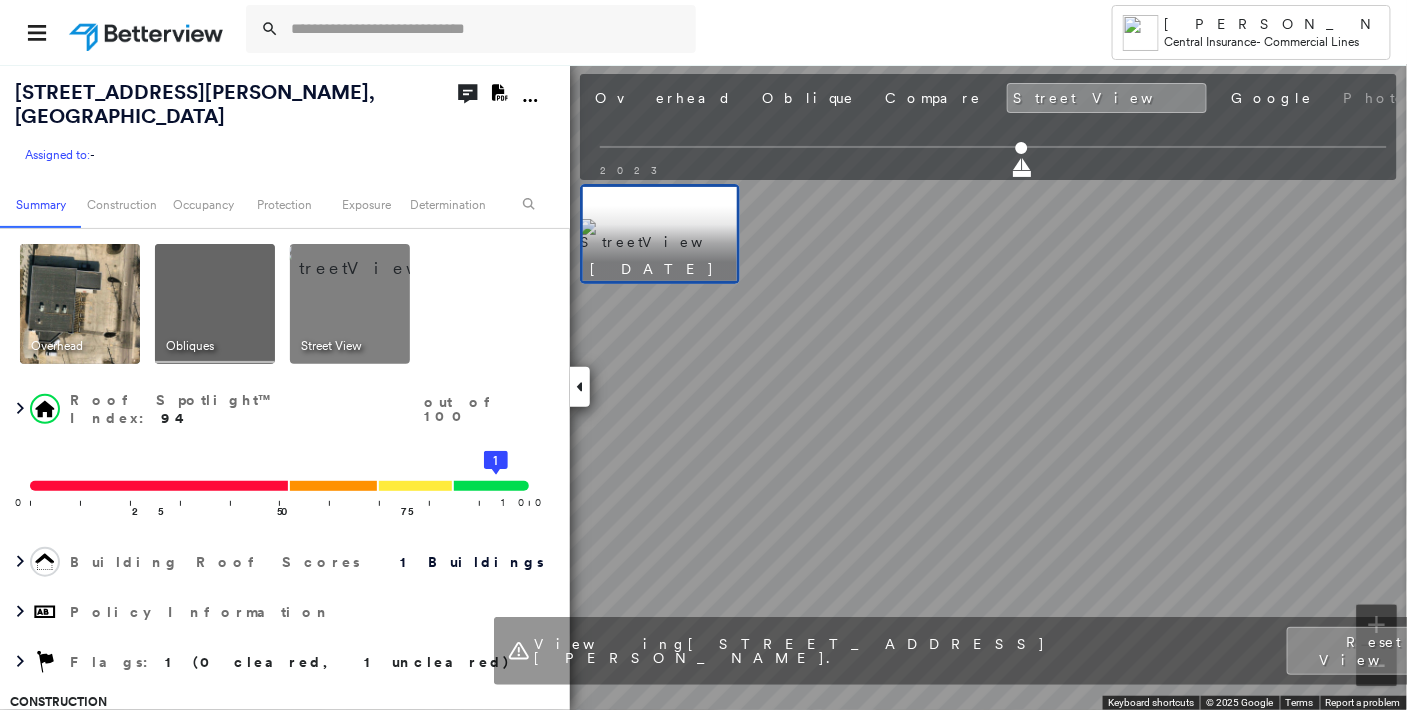 click on "[STREET_ADDRESS][PERSON_NAME] Assigned to:  - Assigned to:  - Assigned to:  - Open Comments Download PDF Report Summary Construction Occupancy Protection Exposure Determination Overhead Obliques Street View Roof Spotlight™ Index :  94 out of 100 0 100 25 50 75 1 Building Roof Scores 1 Buildings Policy Information Flags :  1 (0 cleared, 1 uncleared) Construction Roof Spotlights :  Ponding, Staining, Vent, Pipe, Duct and 1 more Property Features :  Car, Water Hazard, Cracked Pavement, Disintegrated Pavement, Repaired Pavement and 1 more Roof Size & Shape :  1 building  - Flat | EPDM Assessor and MLS Details BuildZoom - Building Permit Data and Analysis Occupancy Ownership Place Detail Geocode Protection Protection Exposure FEMA Risk Index Crime Regional Hazard: 3   out of  5 Additional Perils Guidewire HazardHub HazardHub Risks Determination Flags :  1 (0 cleared, 1 uncleared) Uncleared Flags (1) Cleared Flags  (0) LOW Low Priority Flagged [DATE] Clear Action Taken New Entry History General Save Save" at bounding box center (703, 387) 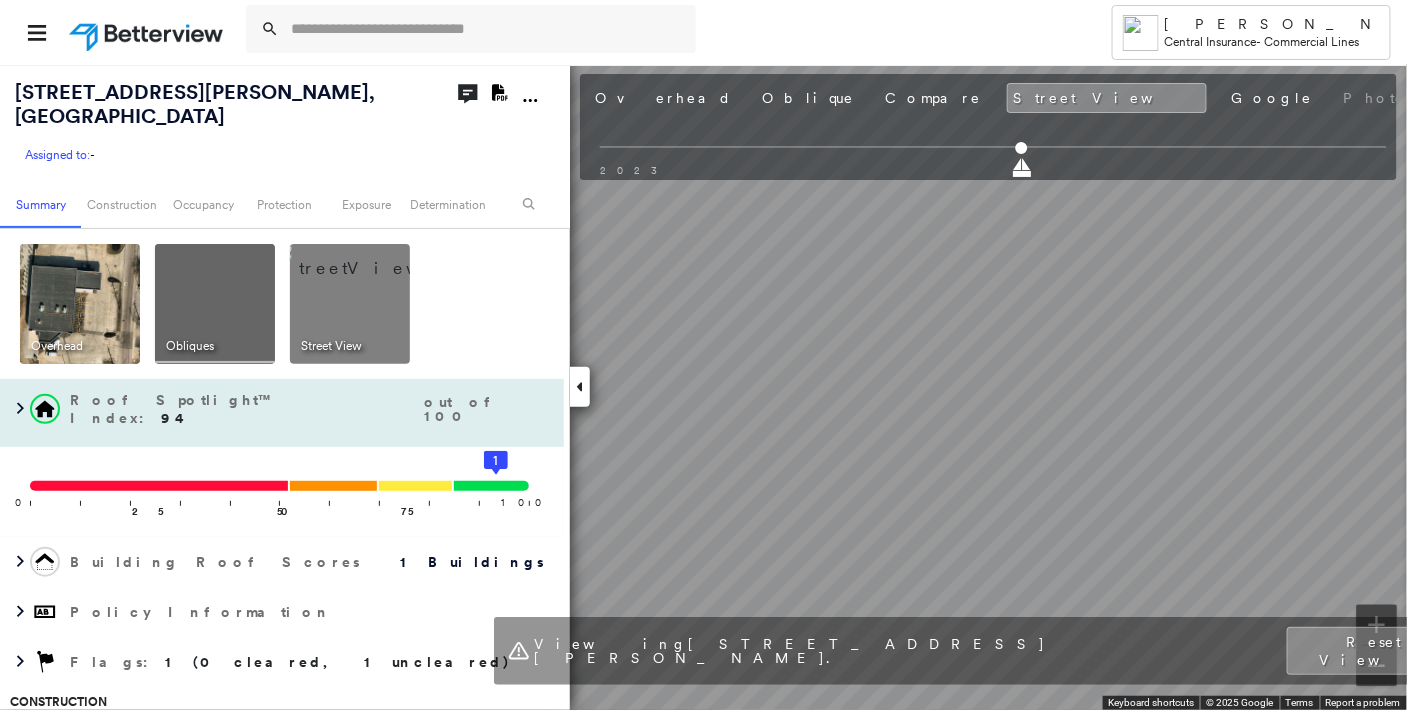 click on "[STREET_ADDRESS][PERSON_NAME] Assigned to:  - Assigned to:  - Assigned to:  - Open Comments Download PDF Report Summary Construction Occupancy Protection Exposure Determination Overhead Obliques Street View Roof Spotlight™ Index :  94 out of 100 0 100 25 50 75 1 Building Roof Scores 1 Buildings Policy Information Flags :  1 (0 cleared, 1 uncleared) Construction Roof Spotlights :  Ponding, Staining, Vent, Pipe, Duct and 1 more Property Features :  Car, Water Hazard, Cracked Pavement, Disintegrated Pavement, Repaired Pavement and 1 more Roof Size & Shape :  1 building  - Flat | EPDM Assessor and MLS Details BuildZoom - Building Permit Data and Analysis Occupancy Ownership Place Detail Geocode Protection Protection Exposure FEMA Risk Index Crime Regional Hazard: 3   out of  5 Additional Perils Guidewire HazardHub HazardHub Risks Determination Flags :  1 (0 cleared, 1 uncleared) Uncleared Flags (1) Cleared Flags  (0) LOW Low Priority Flagged [DATE] Clear Action Taken New Entry History General Save Save" at bounding box center [703, 387] 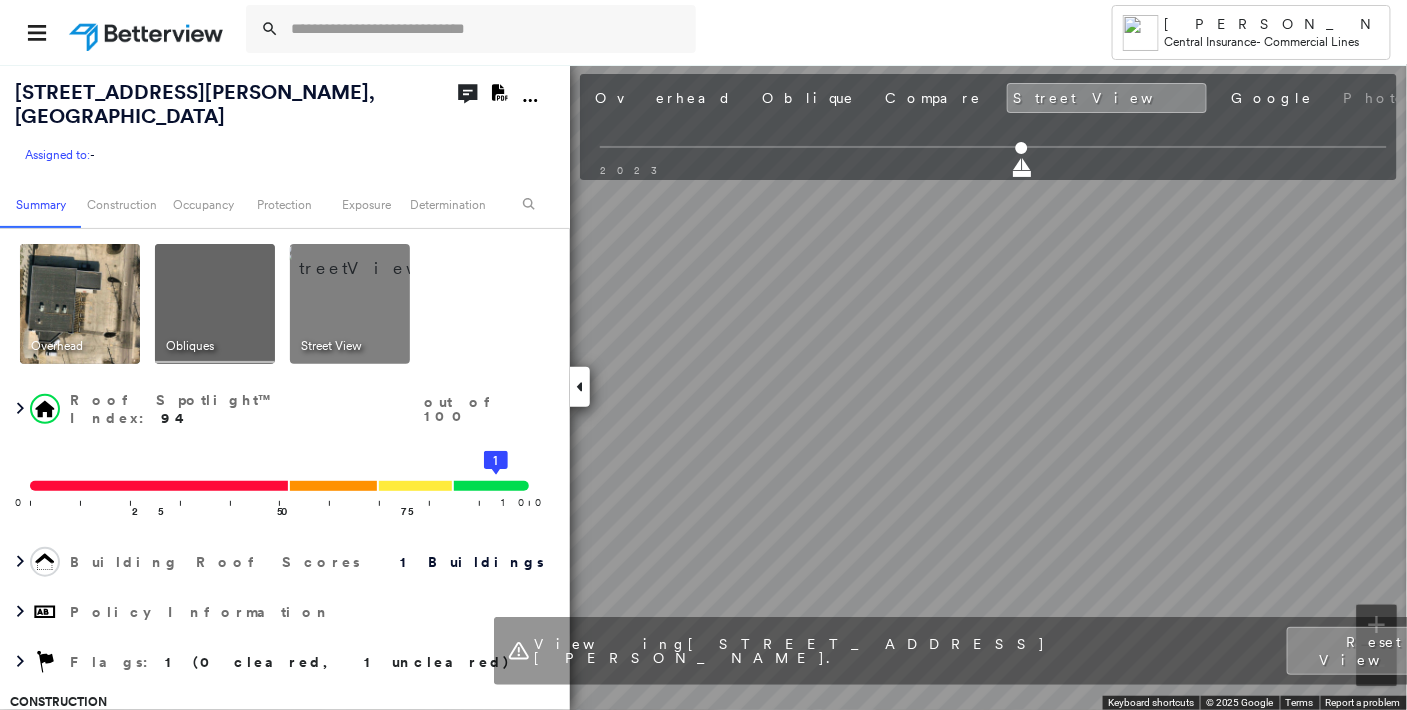 click on "Tower [PERSON_NAME] Central Insurance  -   Commercial Lines [STREET_ADDRESS][PERSON_NAME] Assigned to:  - Assigned to:  - Assigned to:  - Open Comments Download PDF Report Summary Construction Occupancy Protection Exposure Determination Overhead Obliques Street View Roof Spotlight™ Index :  94 out of 100 0 100 25 50 75 1 Building Roof Scores 1 Buildings Policy Information Flags :  1 (0 cleared, 1 uncleared) Construction Roof Spotlights :  Ponding, Staining, Vent, Pipe, Duct and 1 more Property Features :  Car, Water Hazard, Cracked Pavement, Disintegrated Pavement, Repaired Pavement and 1 more Roof Size & Shape :  1 building  - Flat | EPDM Assessor and MLS Details BuildZoom - Building Permit Data and Analysis Occupancy Ownership Place Detail Geocode Protection Protection Exposure FEMA Risk Index Crime Regional Hazard: 3   out of  5 Additional Perils Guidewire HazardHub HazardHub Risks Determination Flags :  1 (0 cleared, 1 uncleared) Uncleared Flags (1) Cleared Flags  (0) LOW Low Priority Clear" at bounding box center [703, 355] 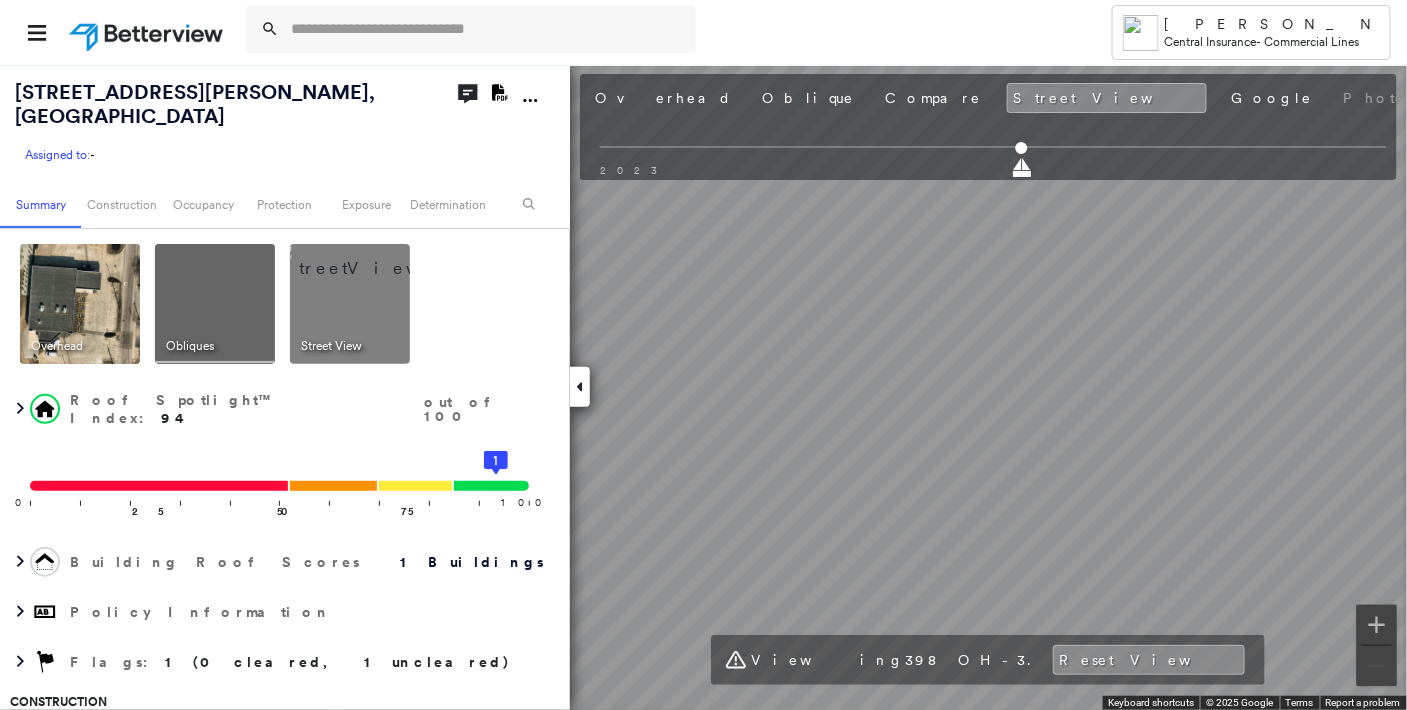 click on "Tower [PERSON_NAME] Central Insurance  -   Commercial Lines [STREET_ADDRESS][PERSON_NAME] Assigned to:  - Assigned to:  - Assigned to:  - Open Comments Download PDF Report Summary Construction Occupancy Protection Exposure Determination Overhead Obliques Street View Roof Spotlight™ Index :  94 out of 100 0 100 25 50 75 1 Building Roof Scores 1 Buildings Policy Information Flags :  1 (0 cleared, 1 uncleared) Construction Roof Spotlights :  Ponding, Staining, Vent, Pipe, Duct and 1 more Property Features :  Car, Water Hazard, Cracked Pavement, Disintegrated Pavement, Repaired Pavement and 1 more Roof Size & Shape :  1 building  - Flat | EPDM Assessor and MLS Details BuildZoom - Building Permit Data and Analysis Occupancy Ownership Place Detail Geocode Protection Protection Exposure FEMA Risk Index Crime Regional Hazard: 3   out of  5 Additional Perils Guidewire HazardHub HazardHub Risks Determination Flags :  1 (0 cleared, 1 uncleared) Uncleared Flags (1) Cleared Flags  (0) LOW Low Priority Clear" at bounding box center [703, 355] 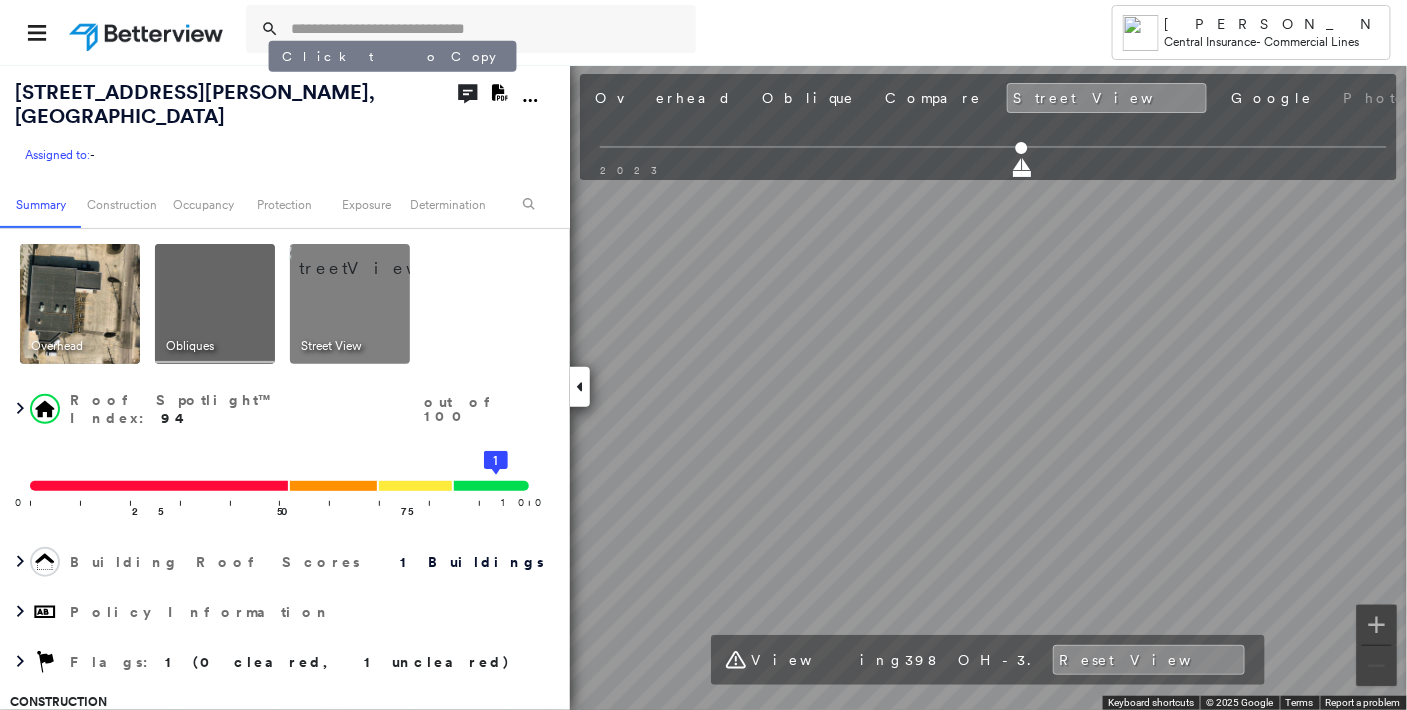 click on "[STREET_ADDRESS][PERSON_NAME]" at bounding box center (195, 104) 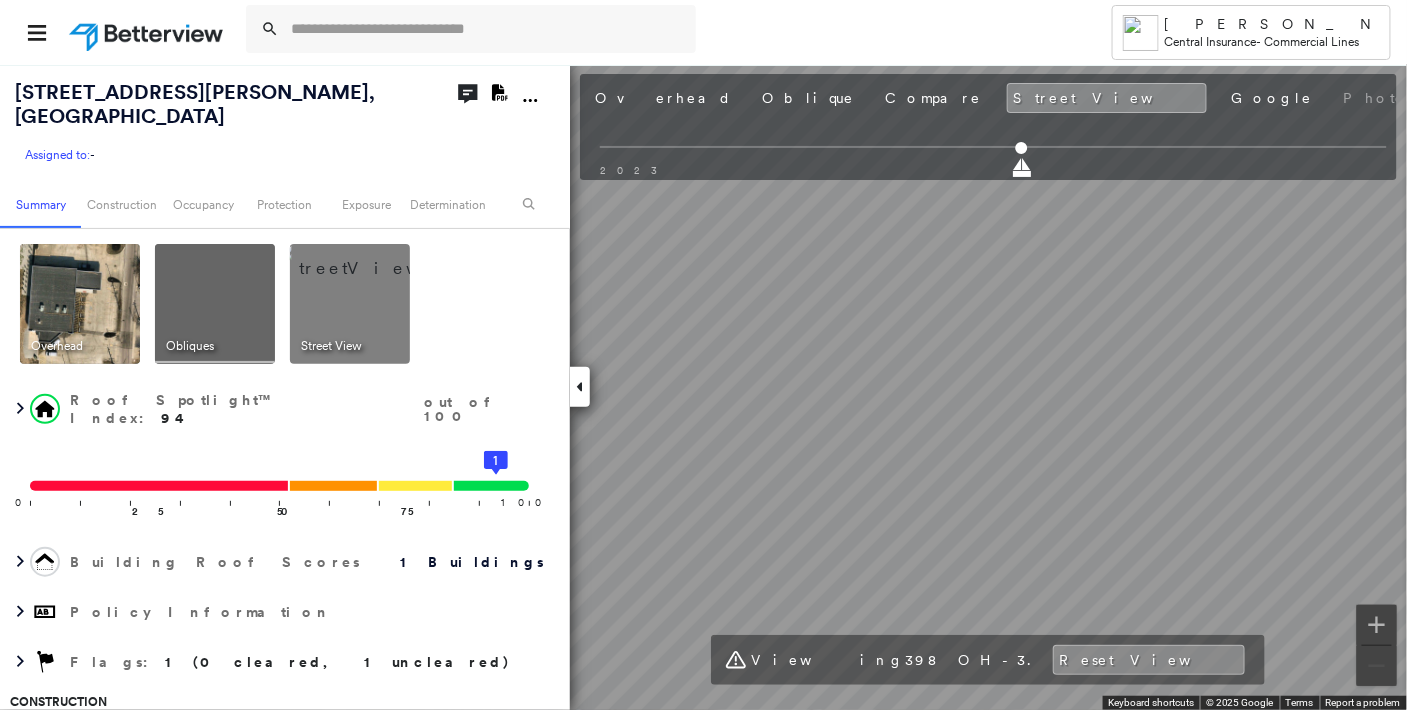 click 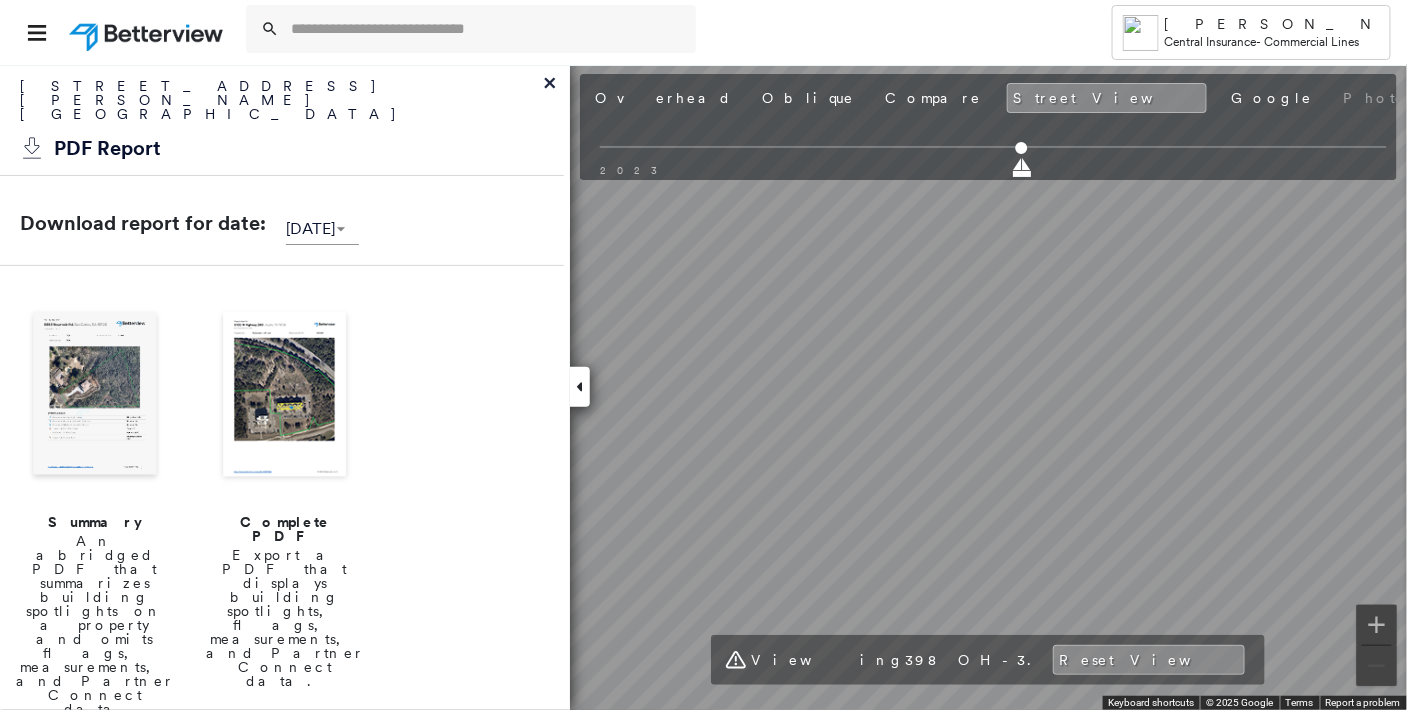 click on "[STREET_ADDRESS][PERSON_NAME]" at bounding box center [282, 105] 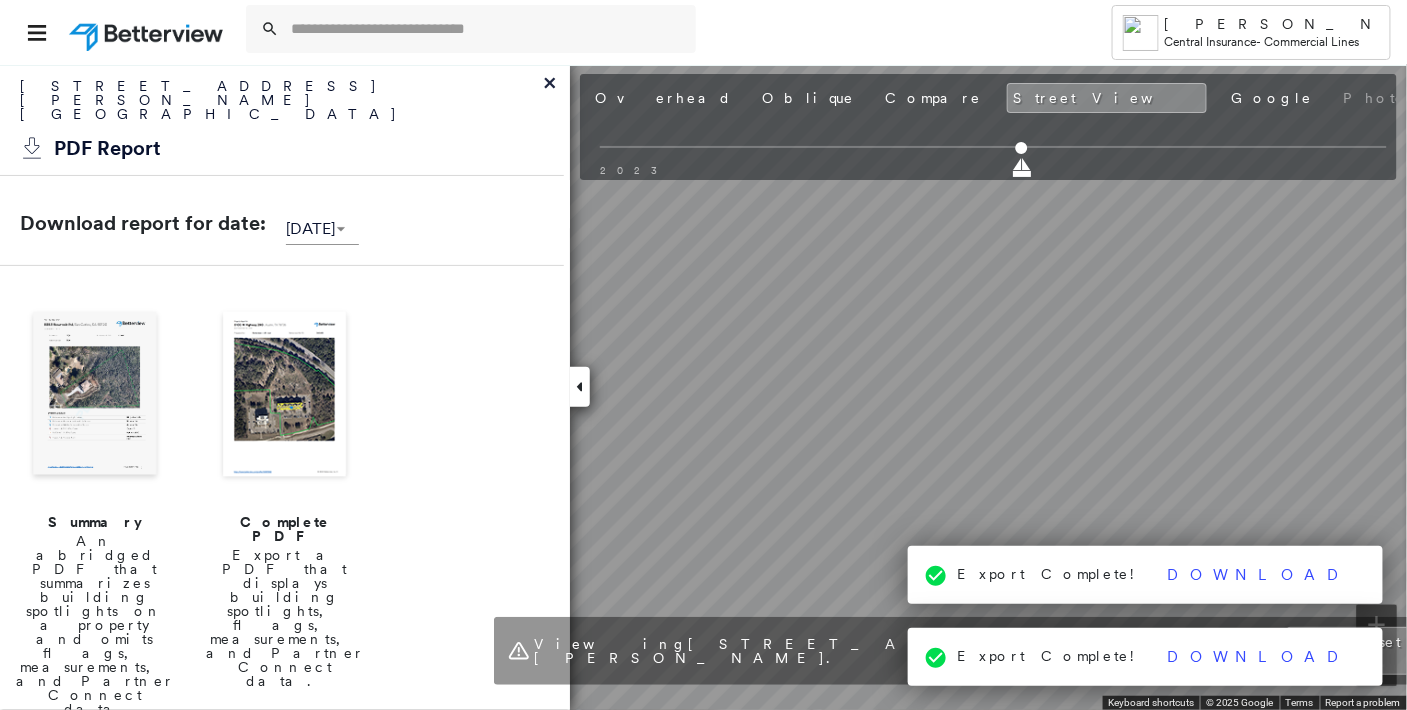 drag, startPoint x: 349, startPoint y: 289, endPoint x: 276, endPoint y: 270, distance: 75.43209 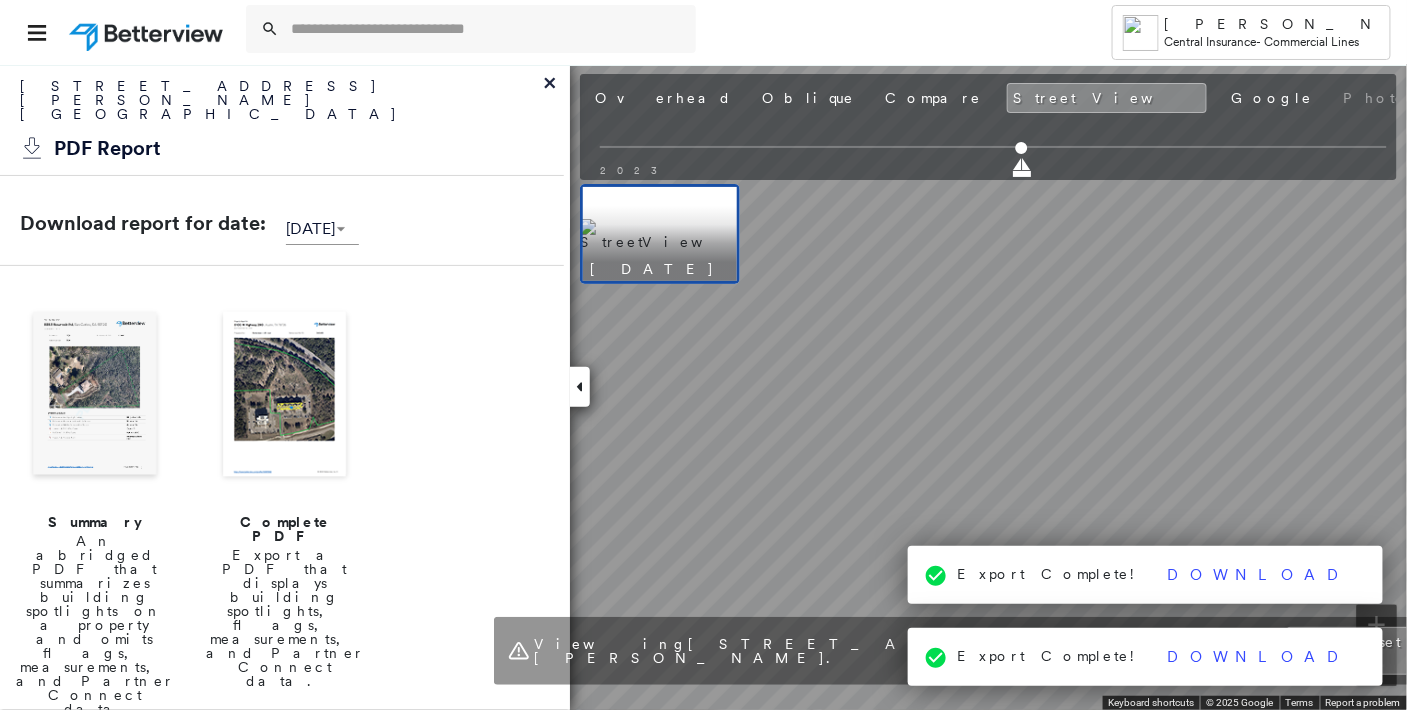click on "[DATE]" at bounding box center (988, 234) 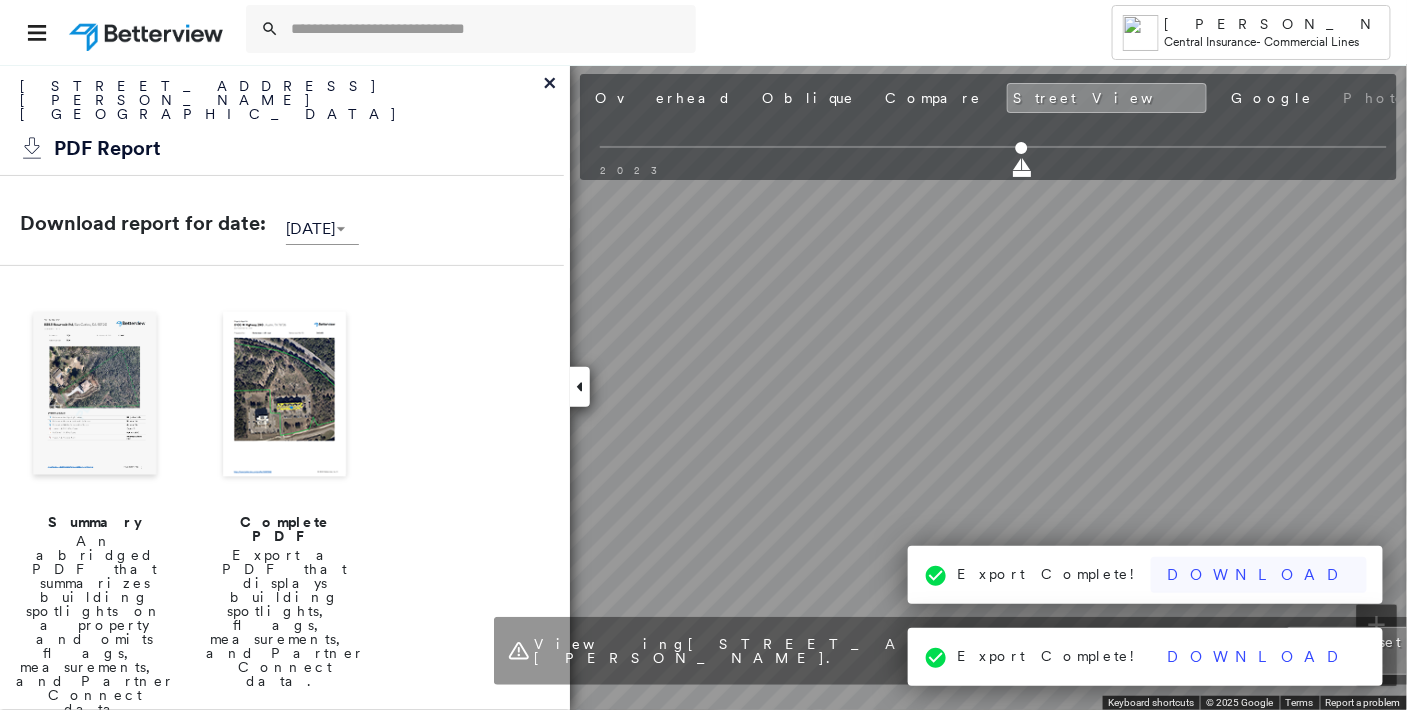 click on "Download" at bounding box center [1259, 575] 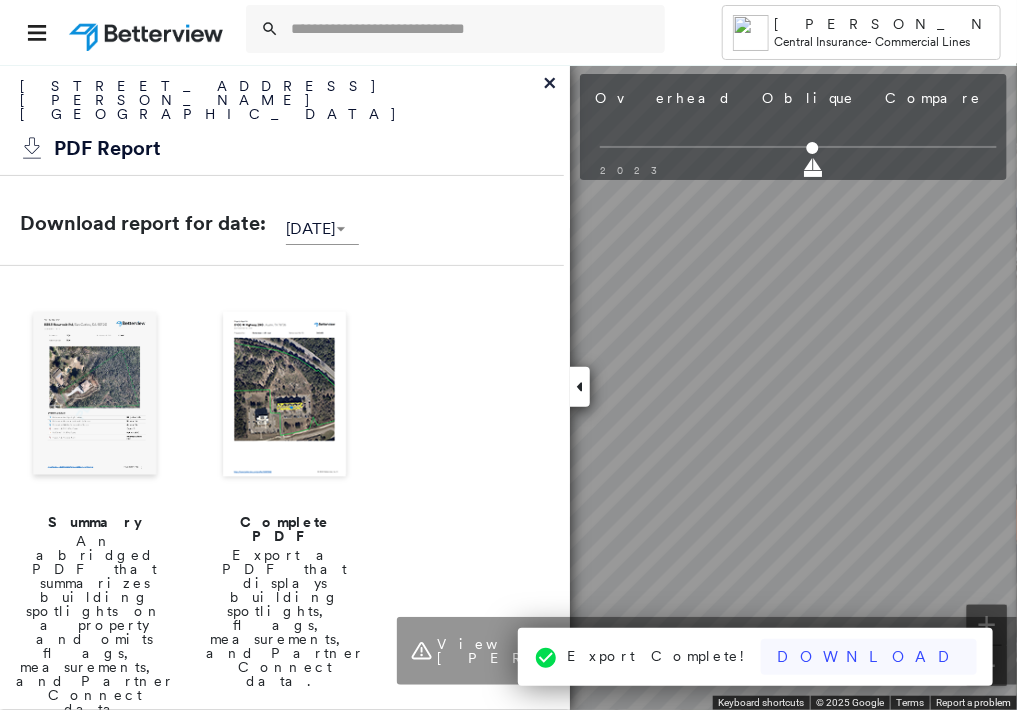 click on "Download" at bounding box center (869, 657) 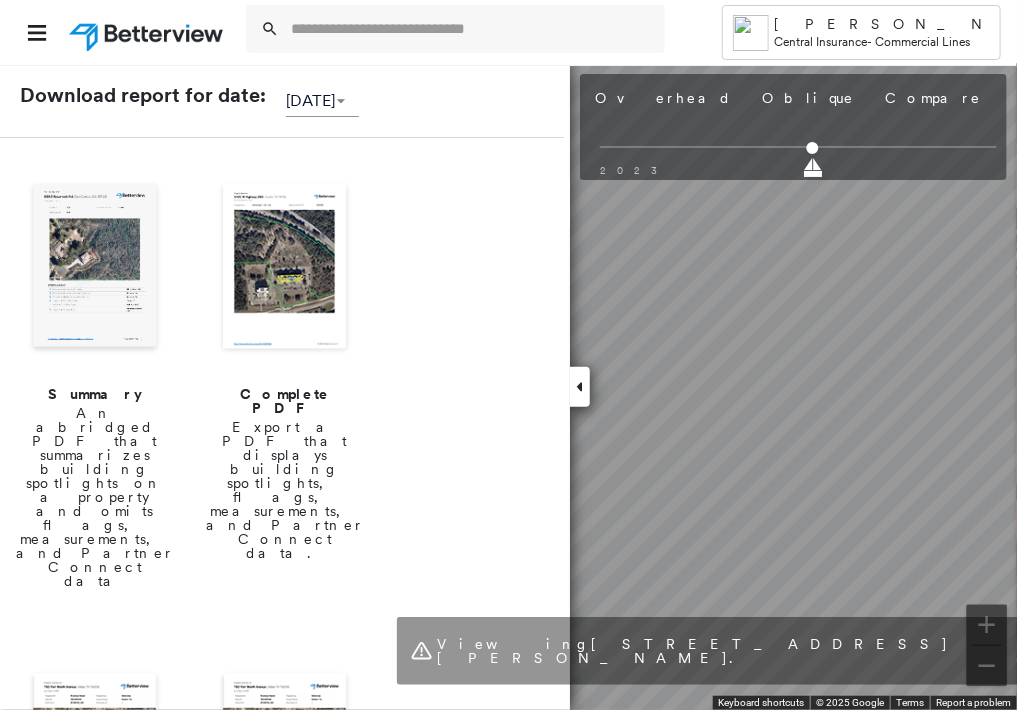 scroll, scrollTop: 0, scrollLeft: 0, axis: both 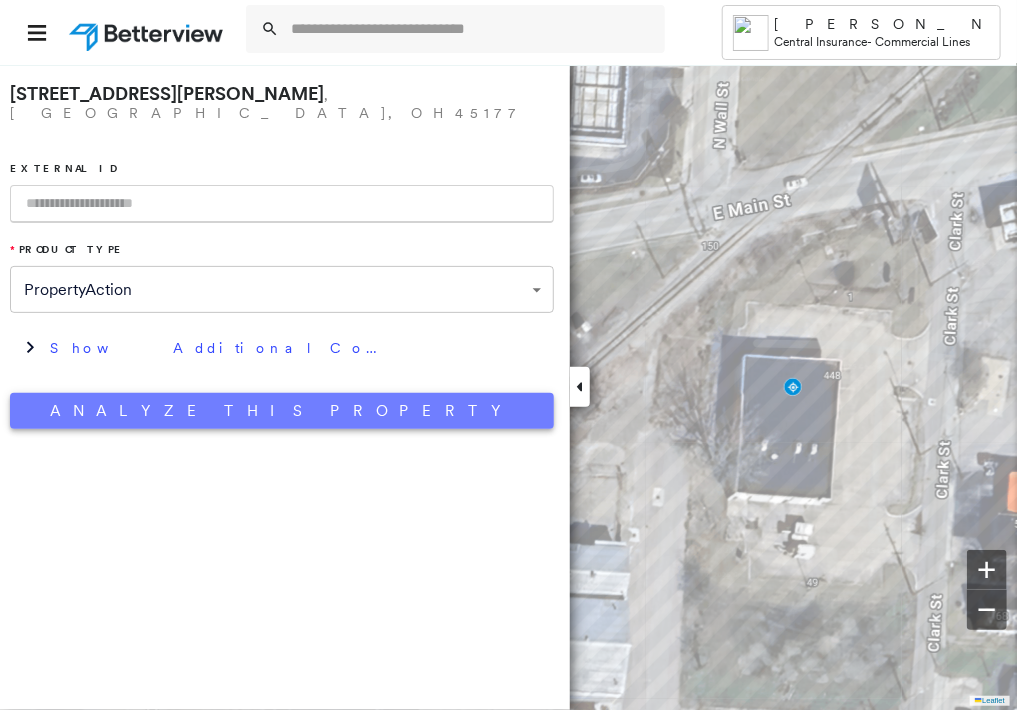 click on "Analyze This Property" at bounding box center [282, 411] 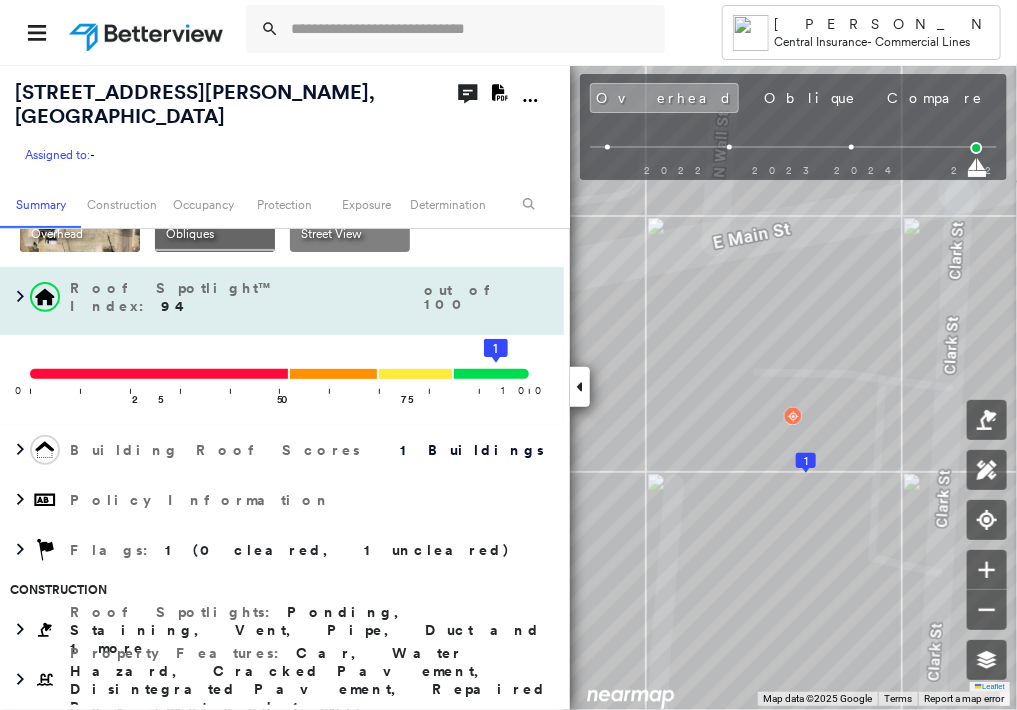 scroll, scrollTop: 300, scrollLeft: 0, axis: vertical 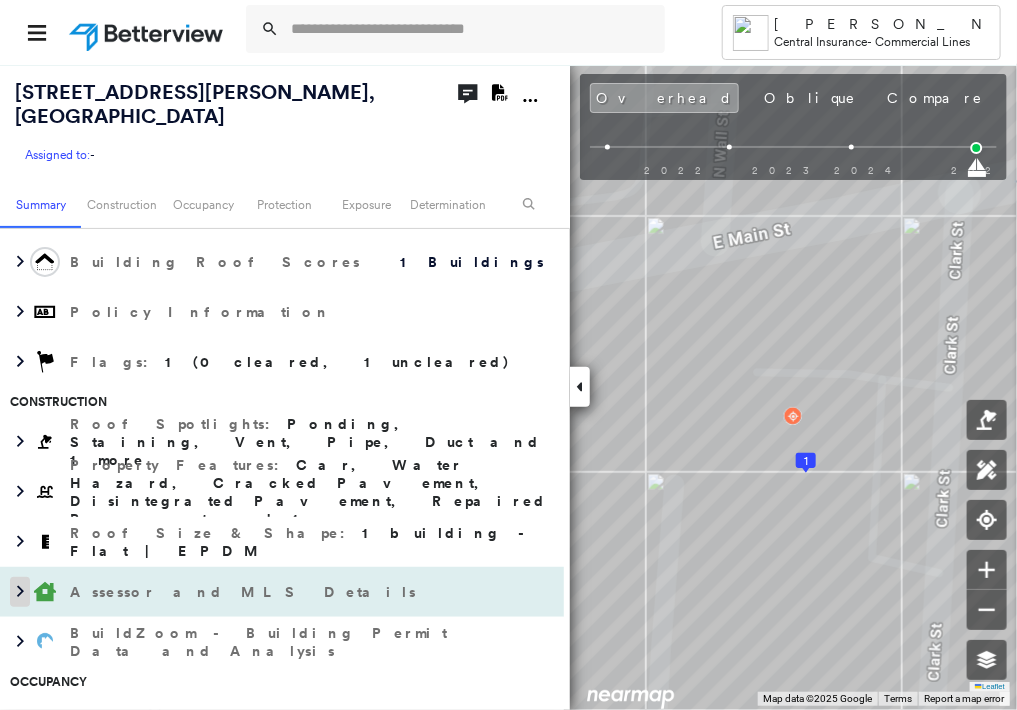 click 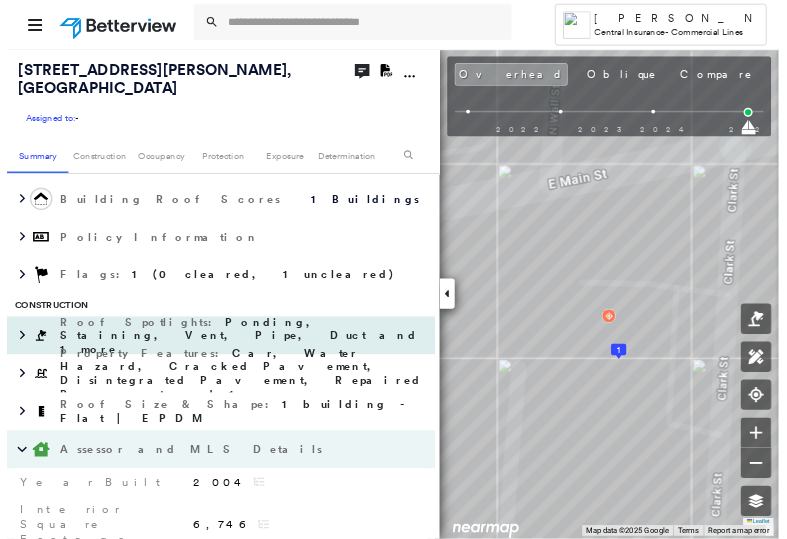 scroll, scrollTop: 399, scrollLeft: 0, axis: vertical 